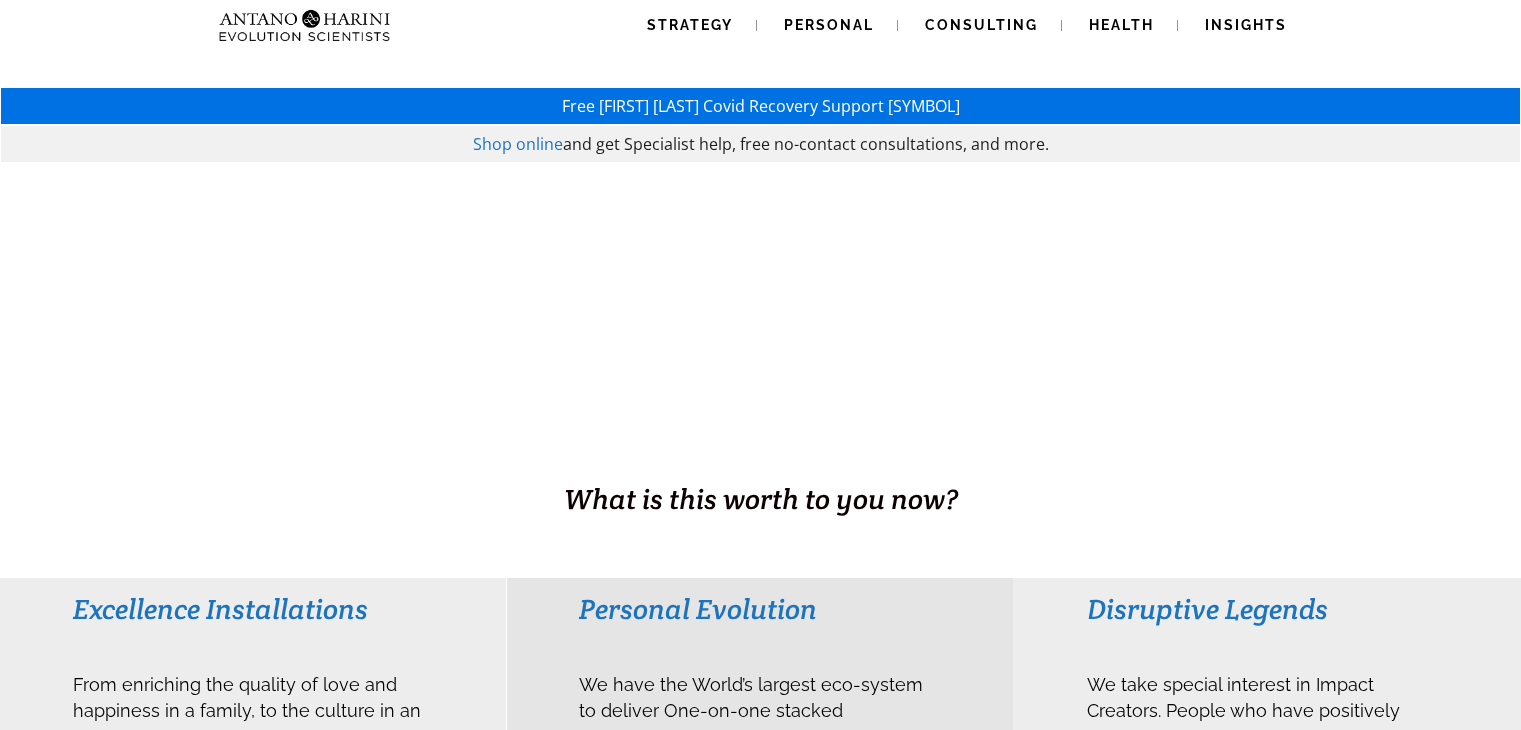 scroll, scrollTop: 0, scrollLeft: 0, axis: both 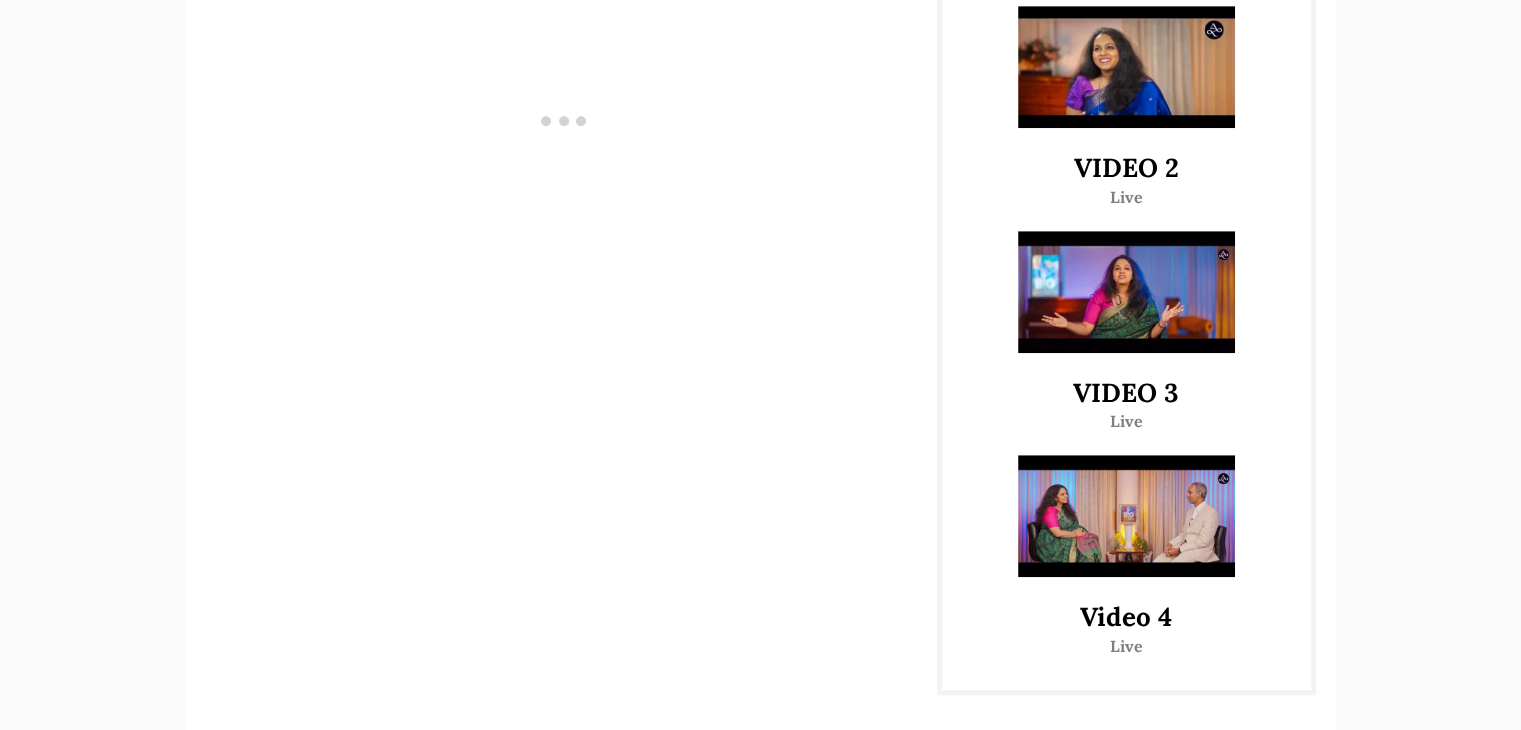 click at bounding box center [1126, 516] 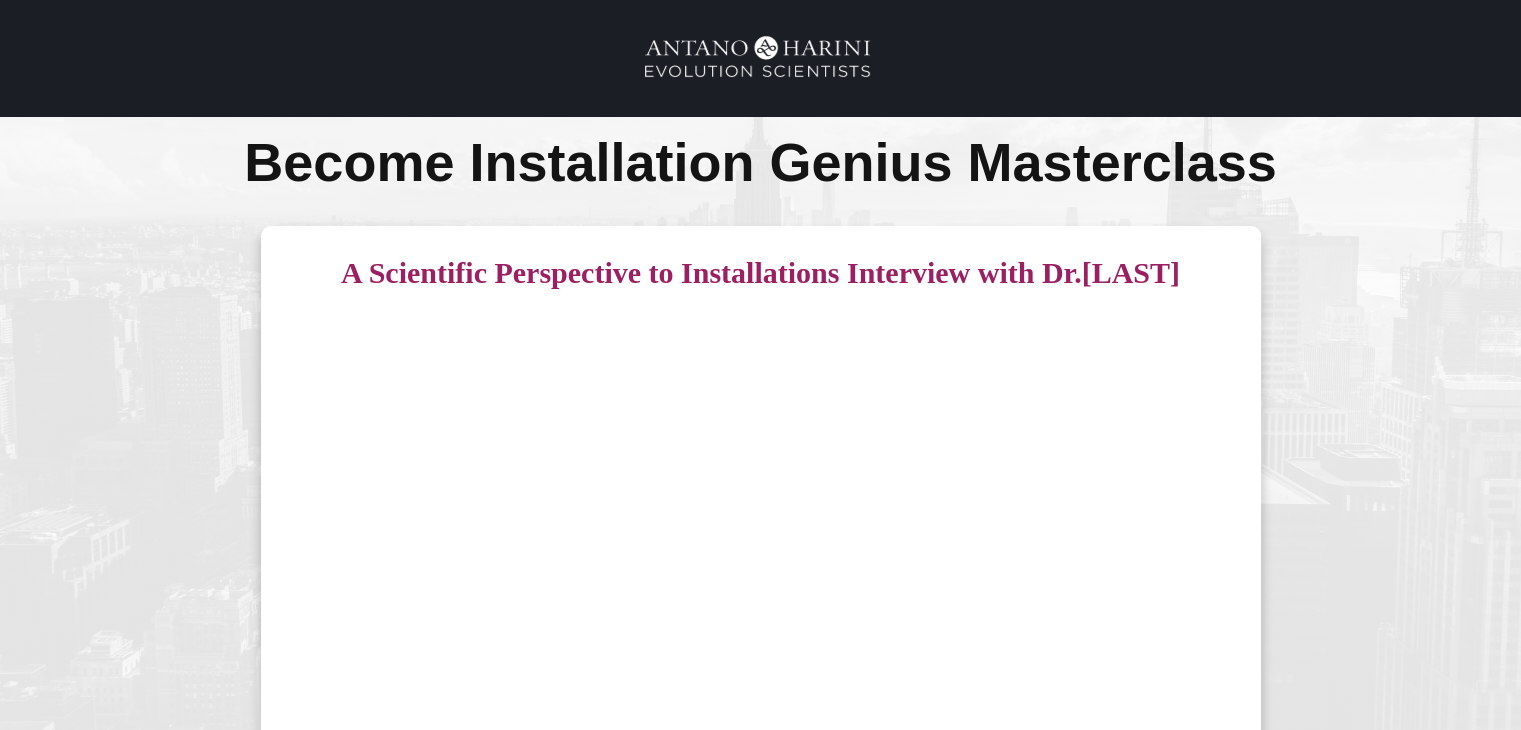 scroll, scrollTop: 0, scrollLeft: 0, axis: both 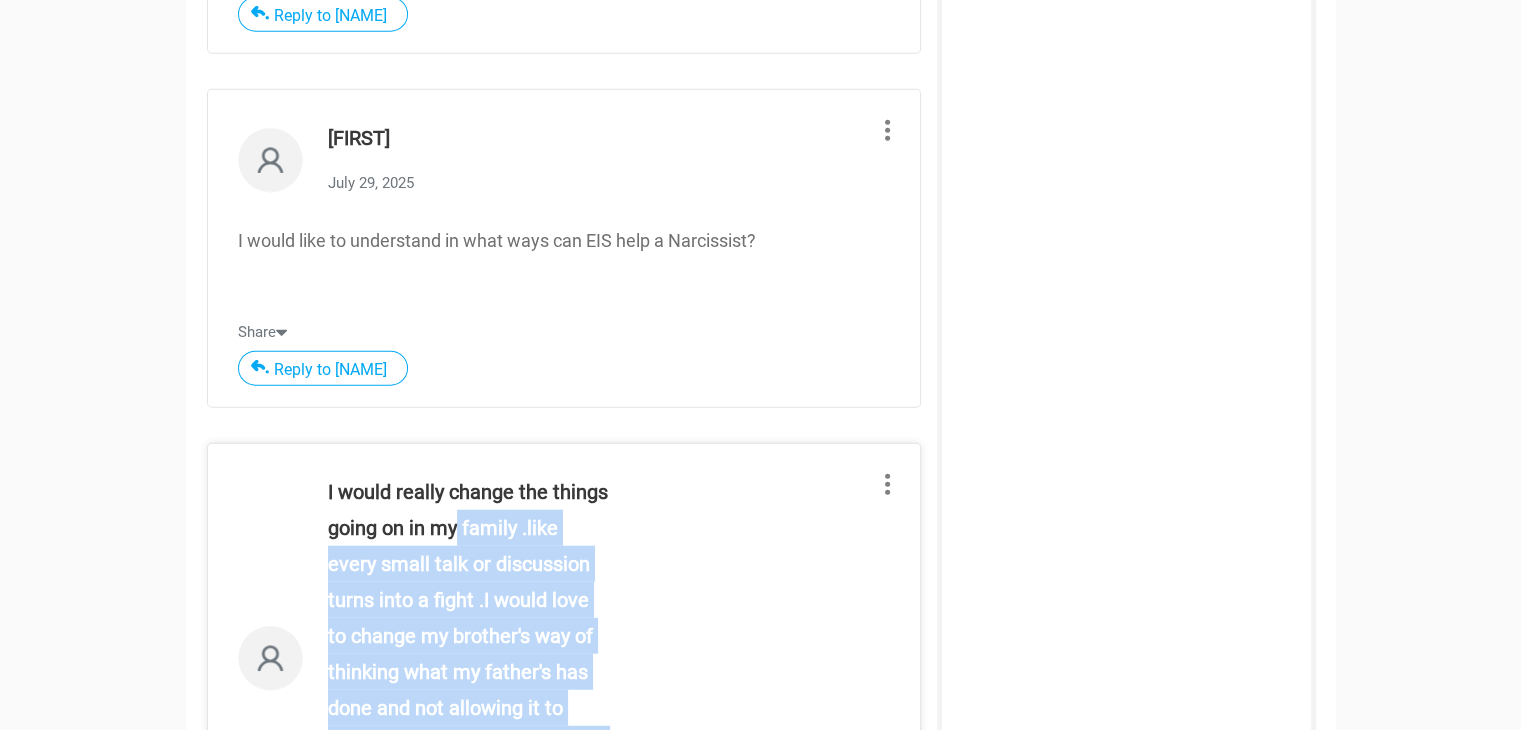 drag, startPoint x: 397, startPoint y: 433, endPoint x: 564, endPoint y: 643, distance: 268.30765 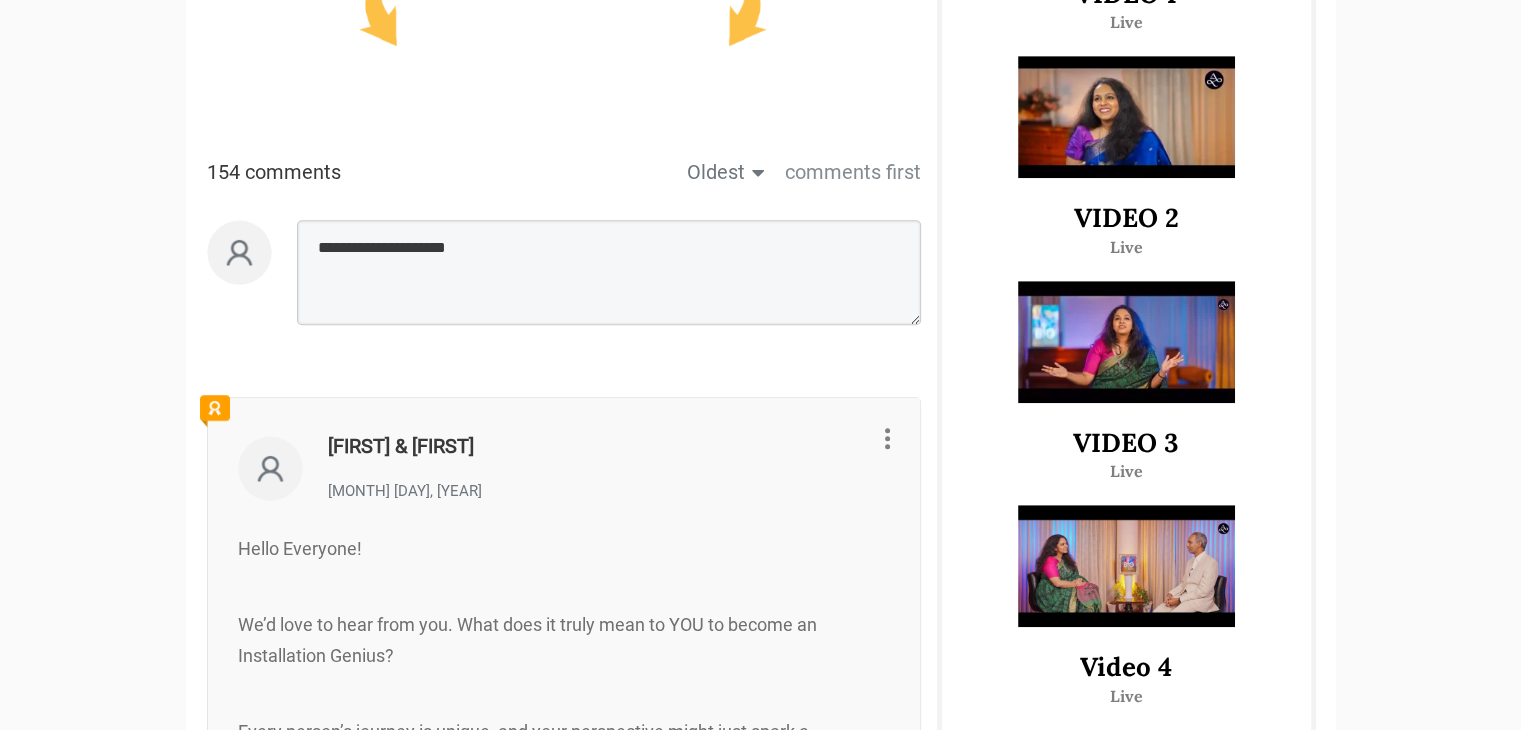 scroll, scrollTop: 1300, scrollLeft: 0, axis: vertical 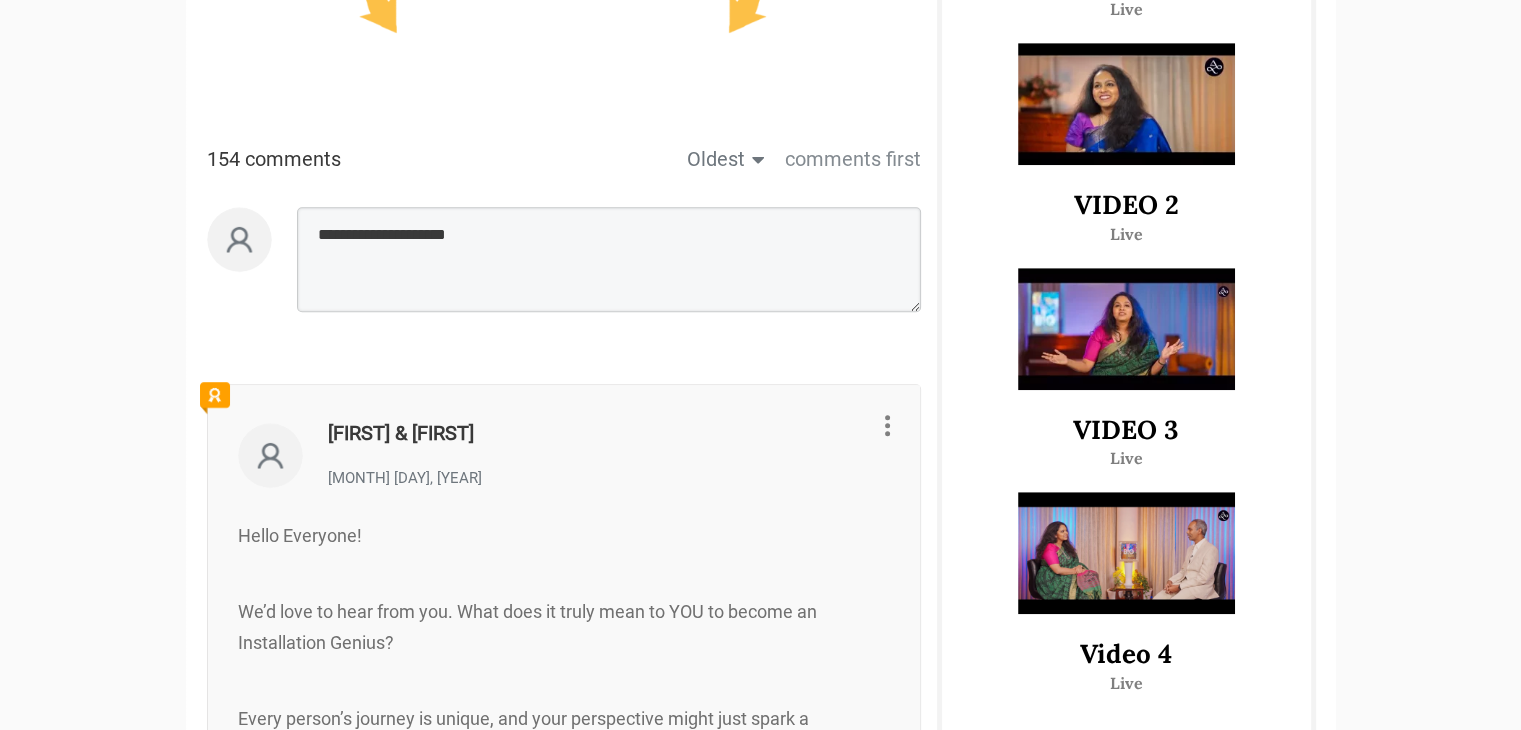 click at bounding box center [1126, 329] 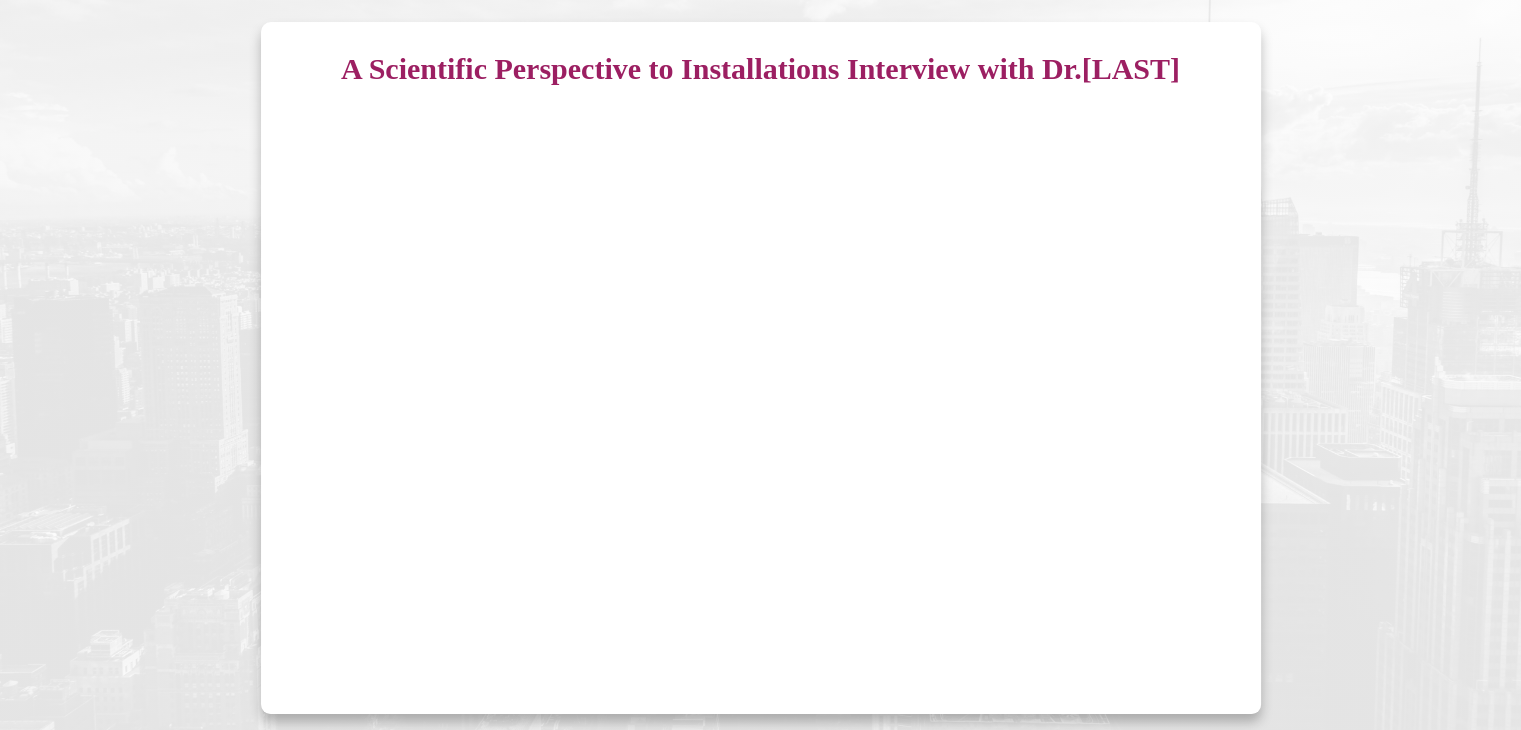 scroll, scrollTop: 204, scrollLeft: 0, axis: vertical 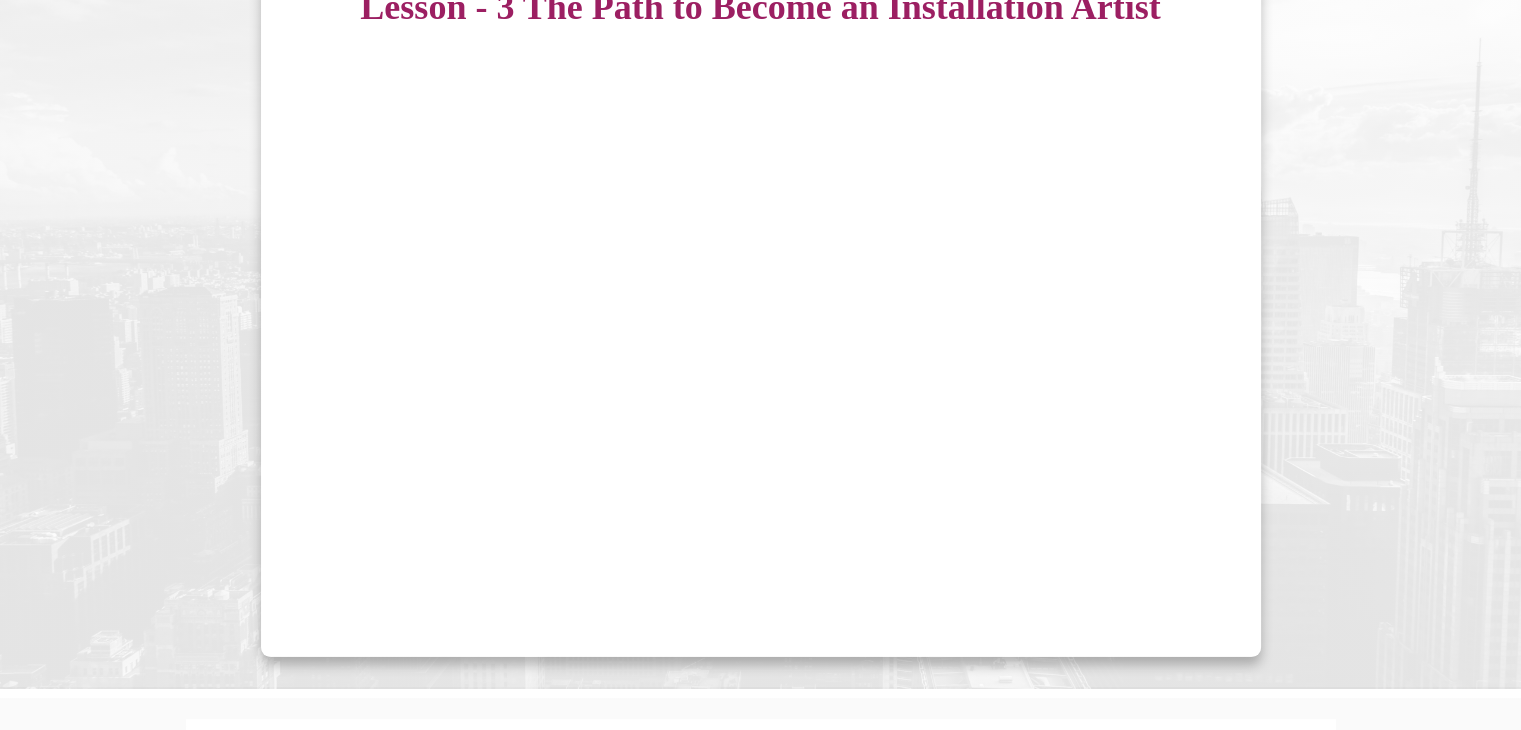 click at bounding box center (761, 324) 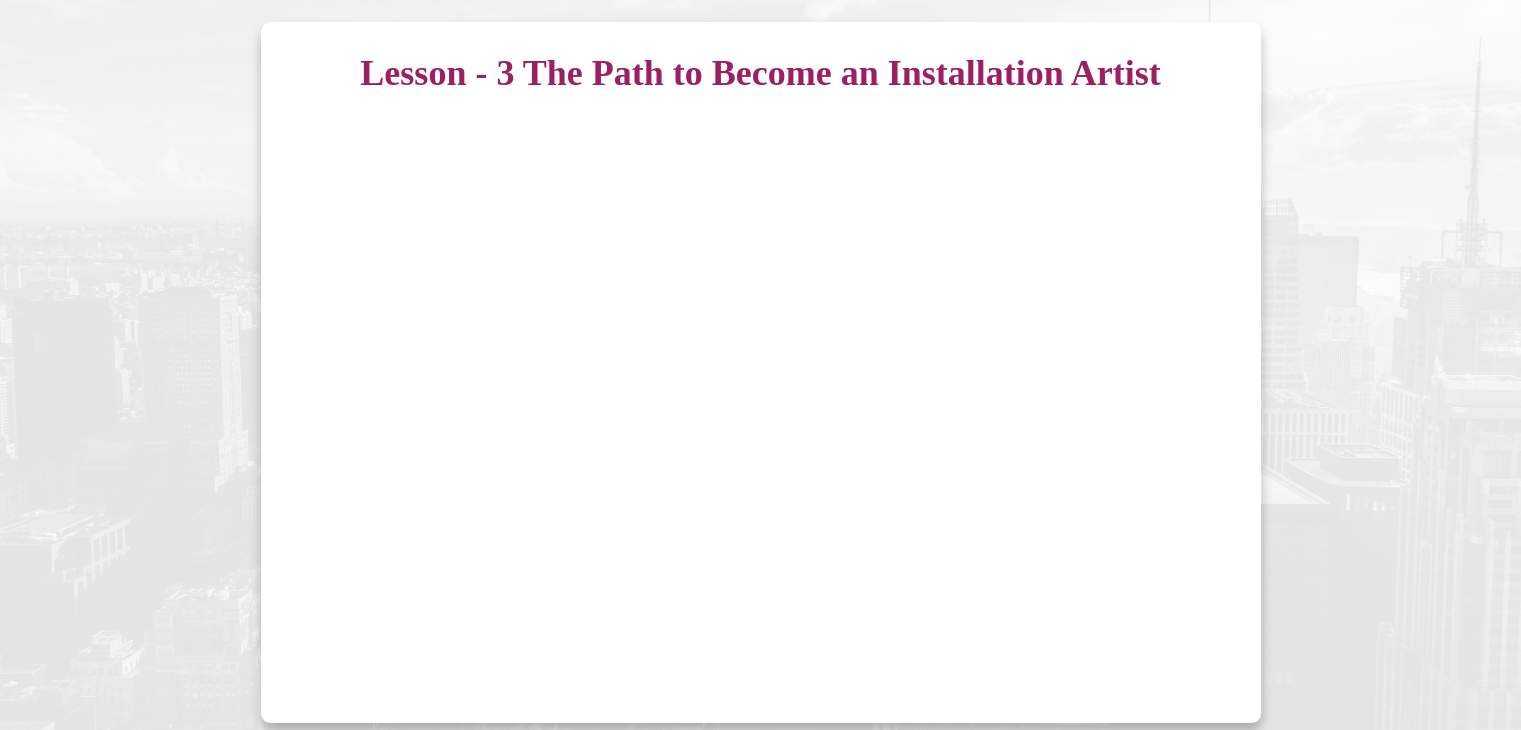 scroll, scrollTop: 0, scrollLeft: 0, axis: both 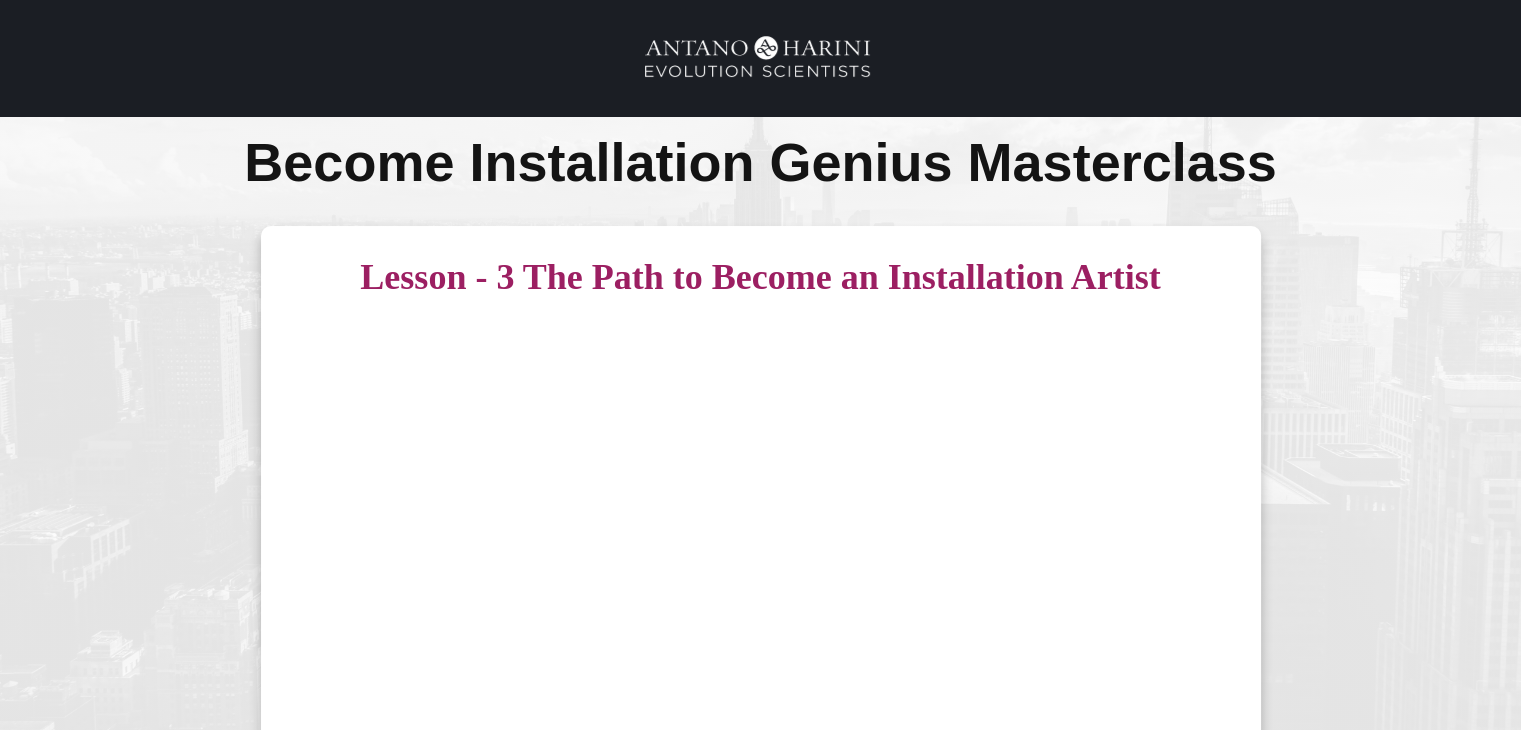 click at bounding box center (761, 58) 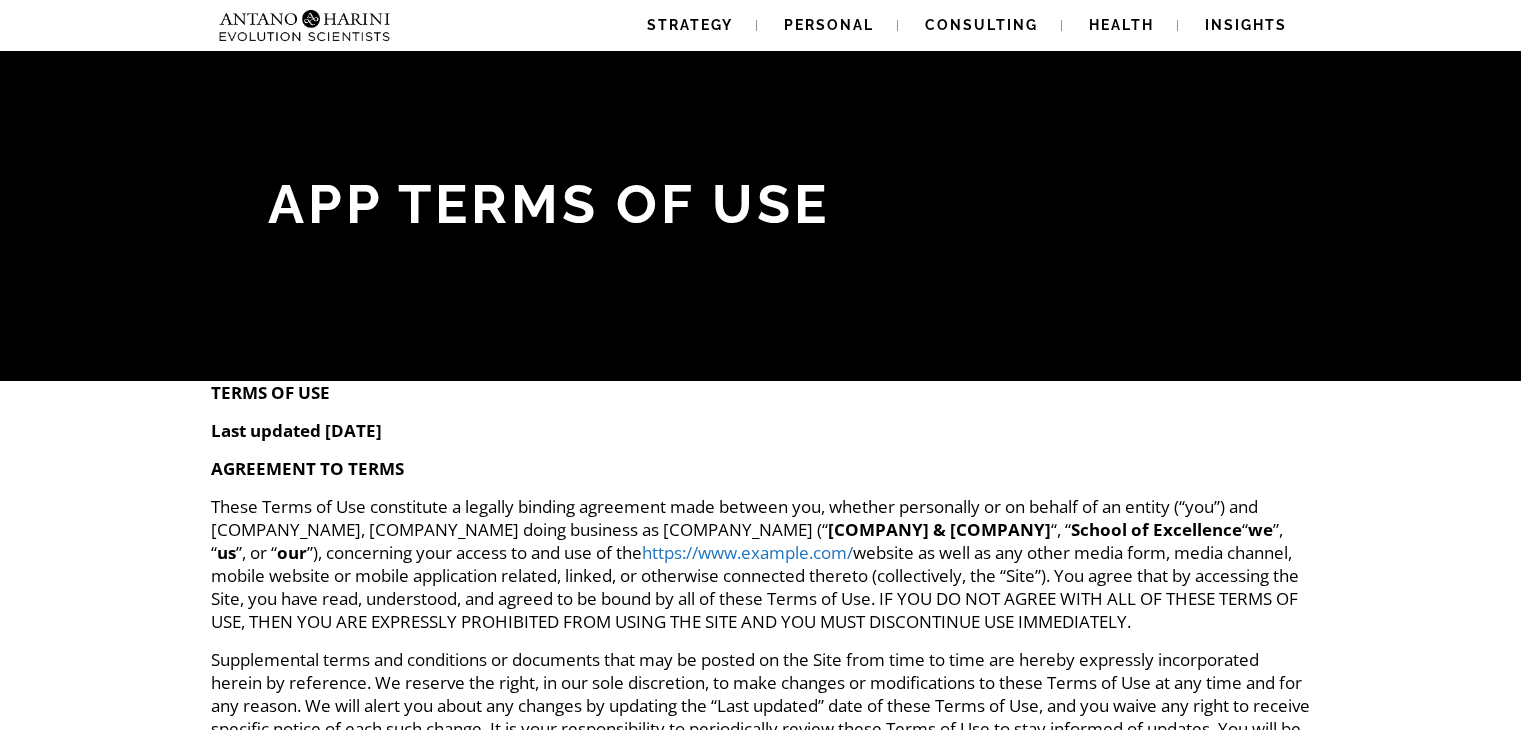 scroll, scrollTop: 0, scrollLeft: 0, axis: both 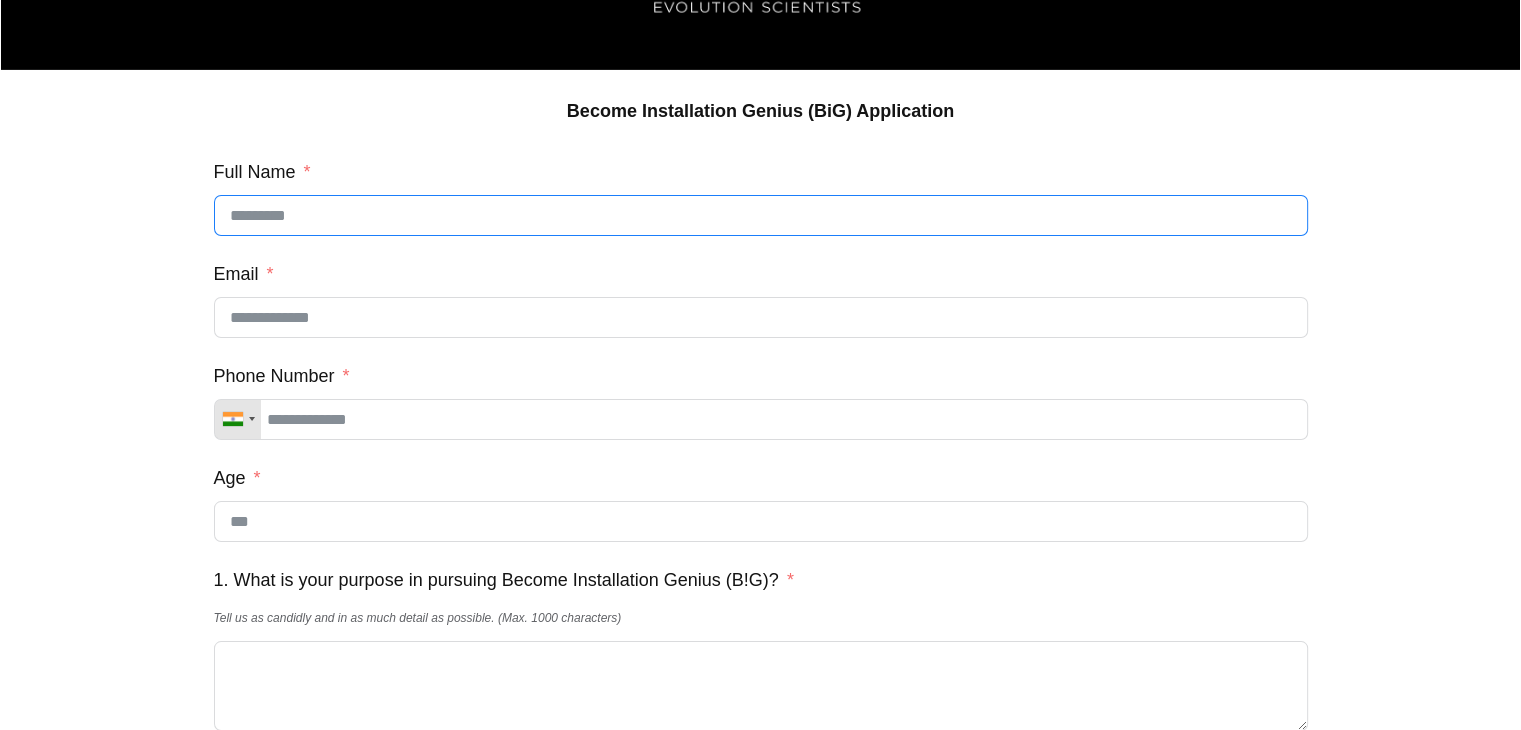click on "Full Name" at bounding box center (761, 215) 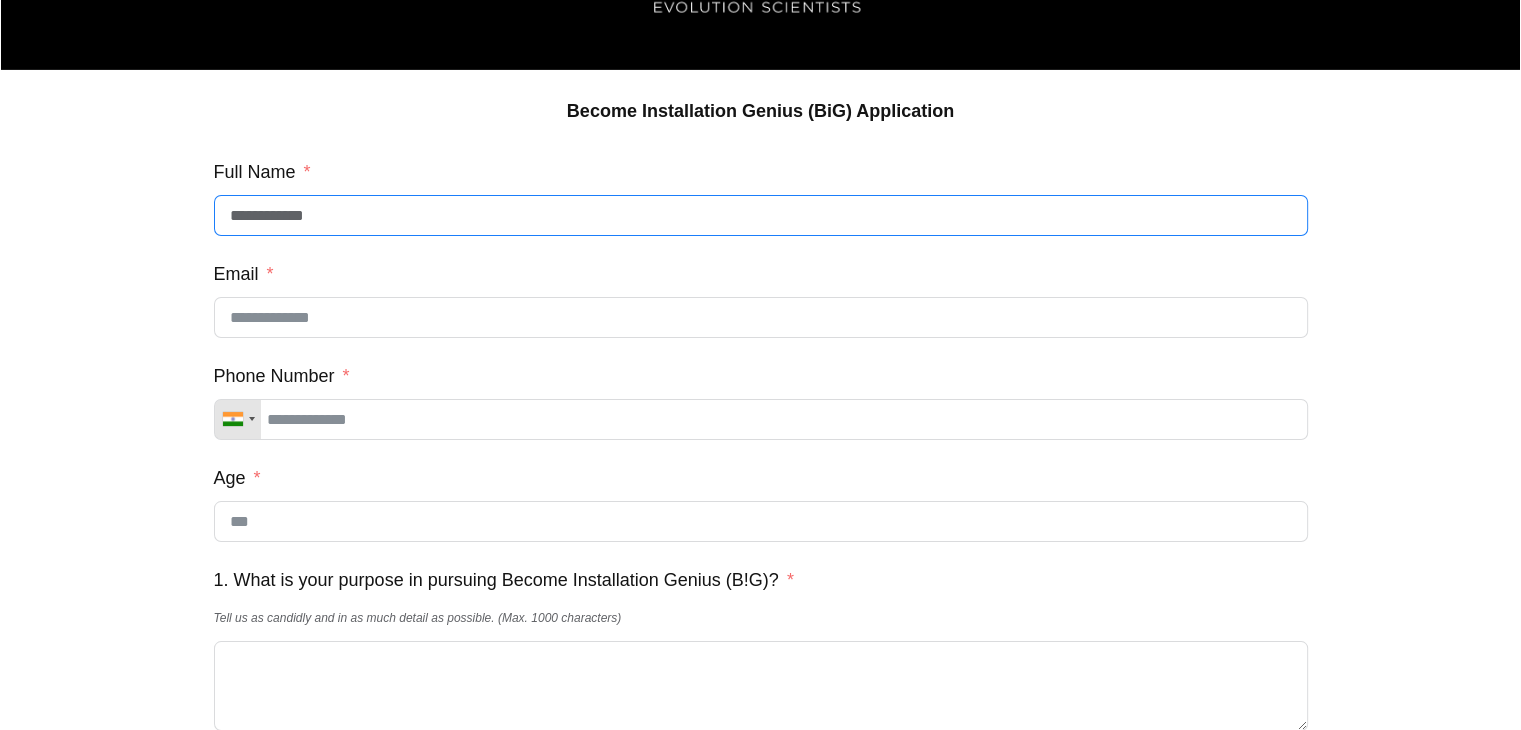 type on "**********" 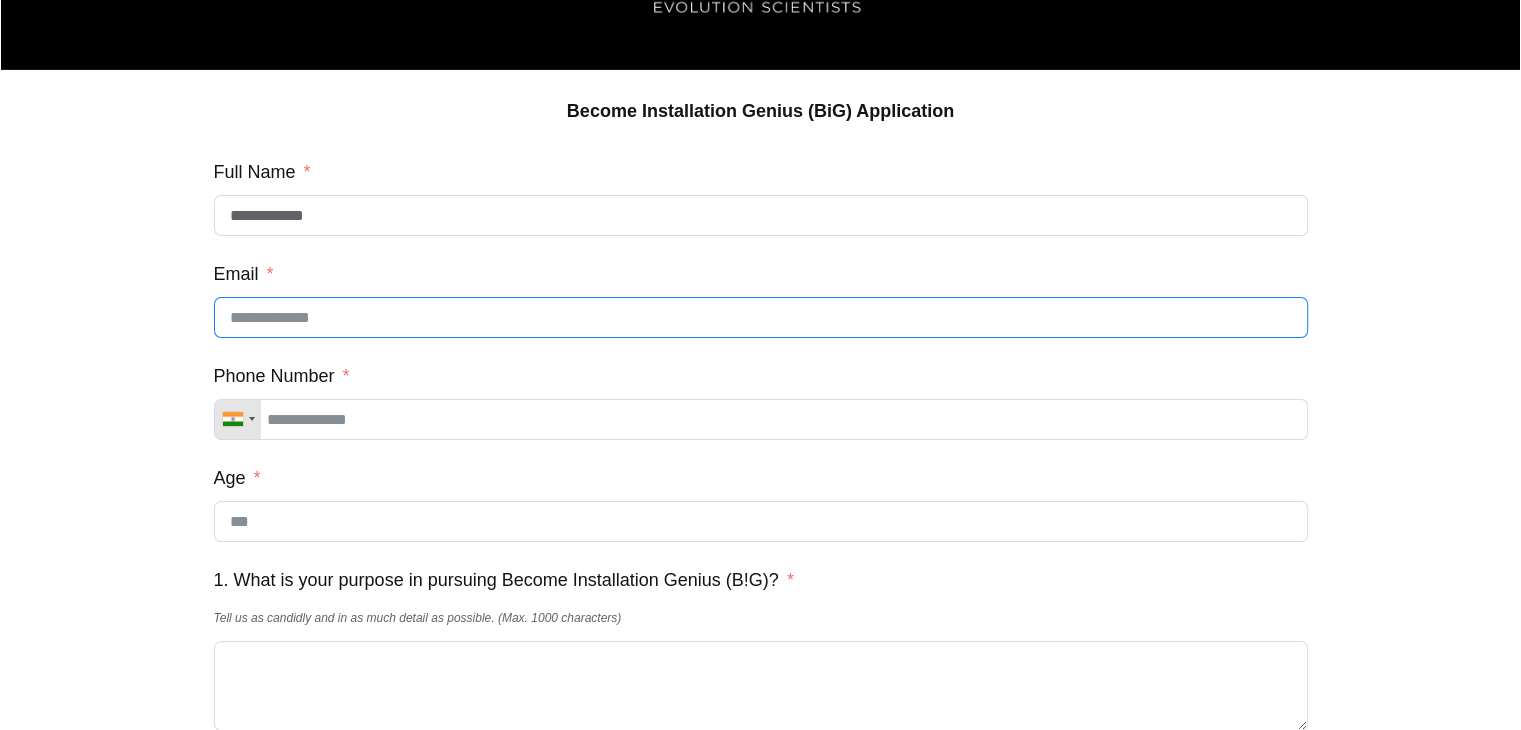 click on "Email" at bounding box center (761, 317) 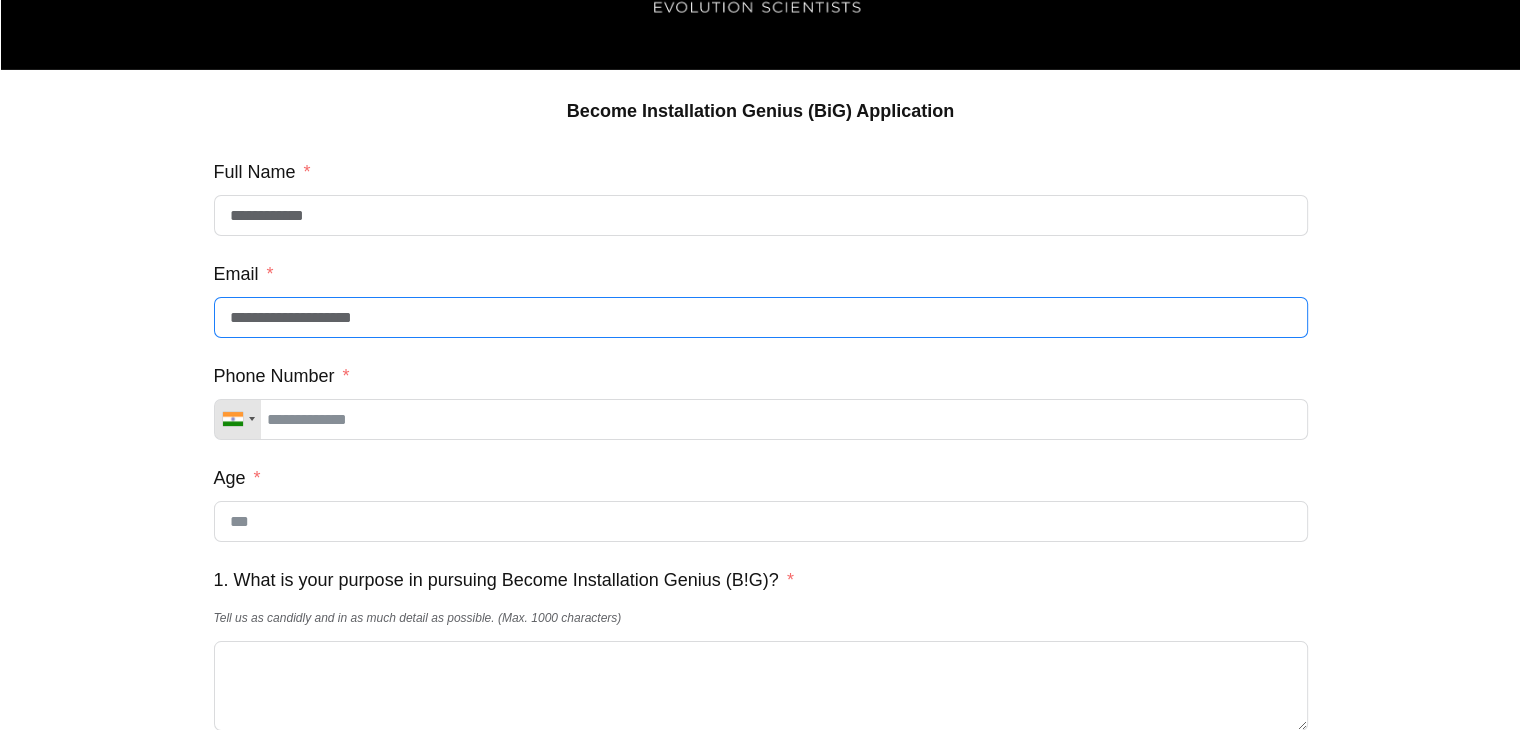 type on "**********" 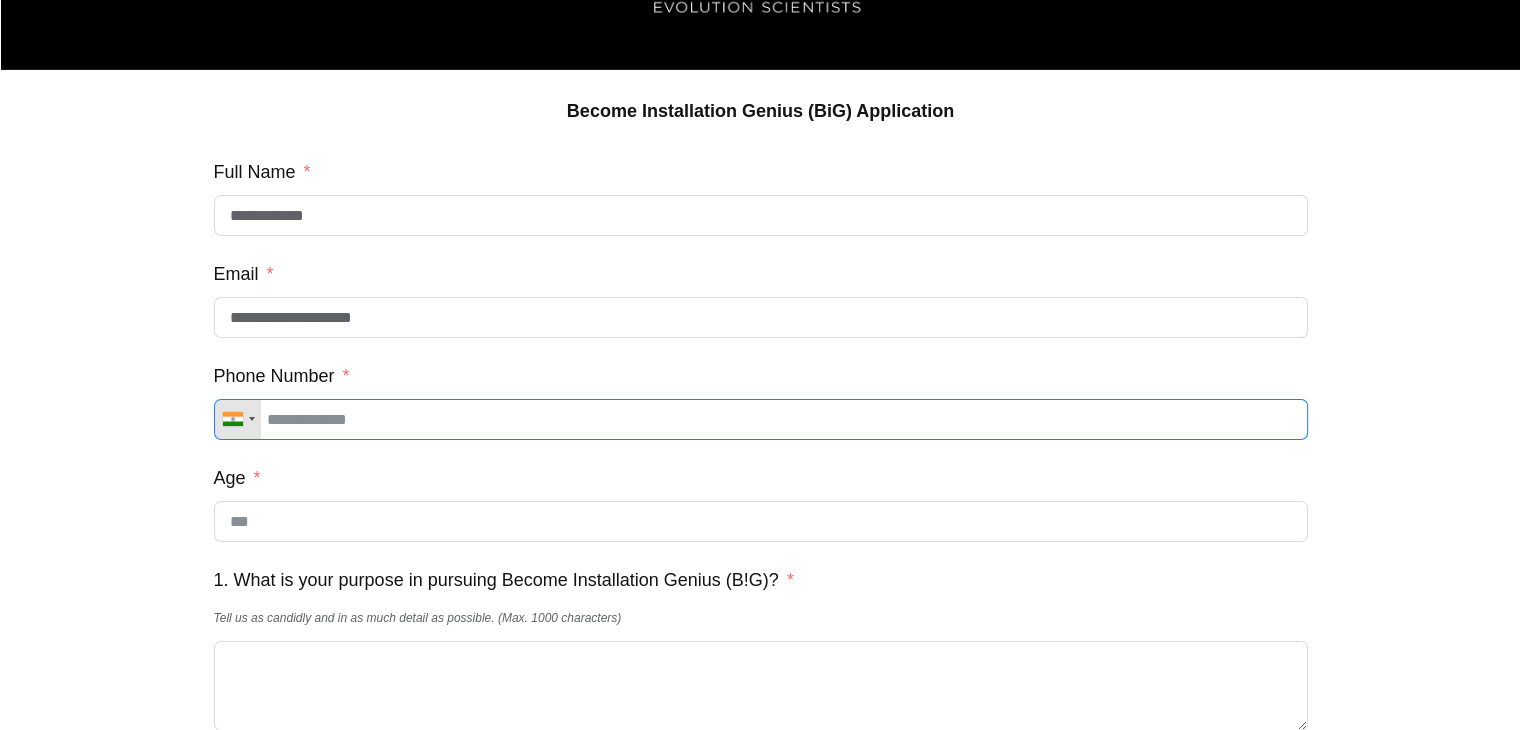 click on "Phone Number" at bounding box center [761, 419] 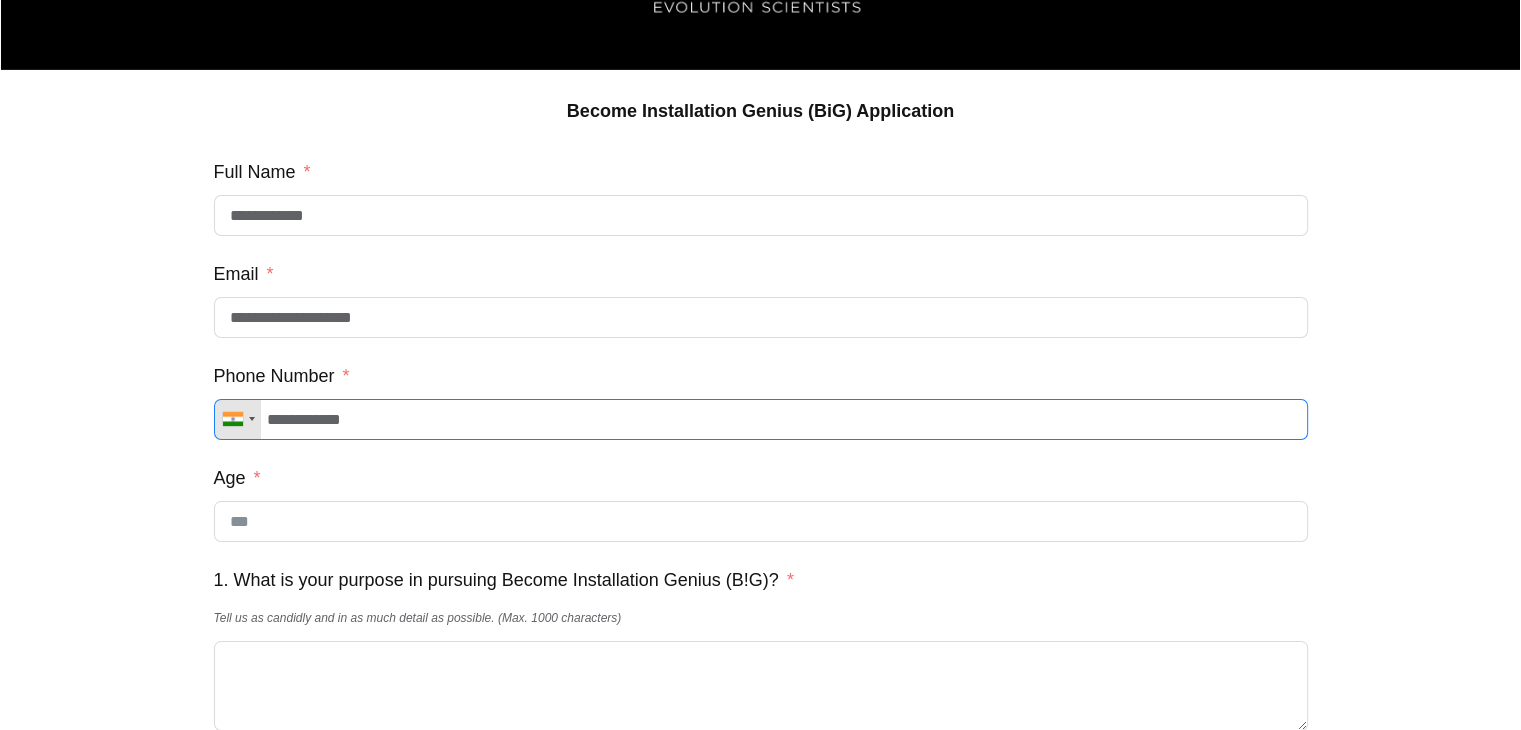 type on "**********" 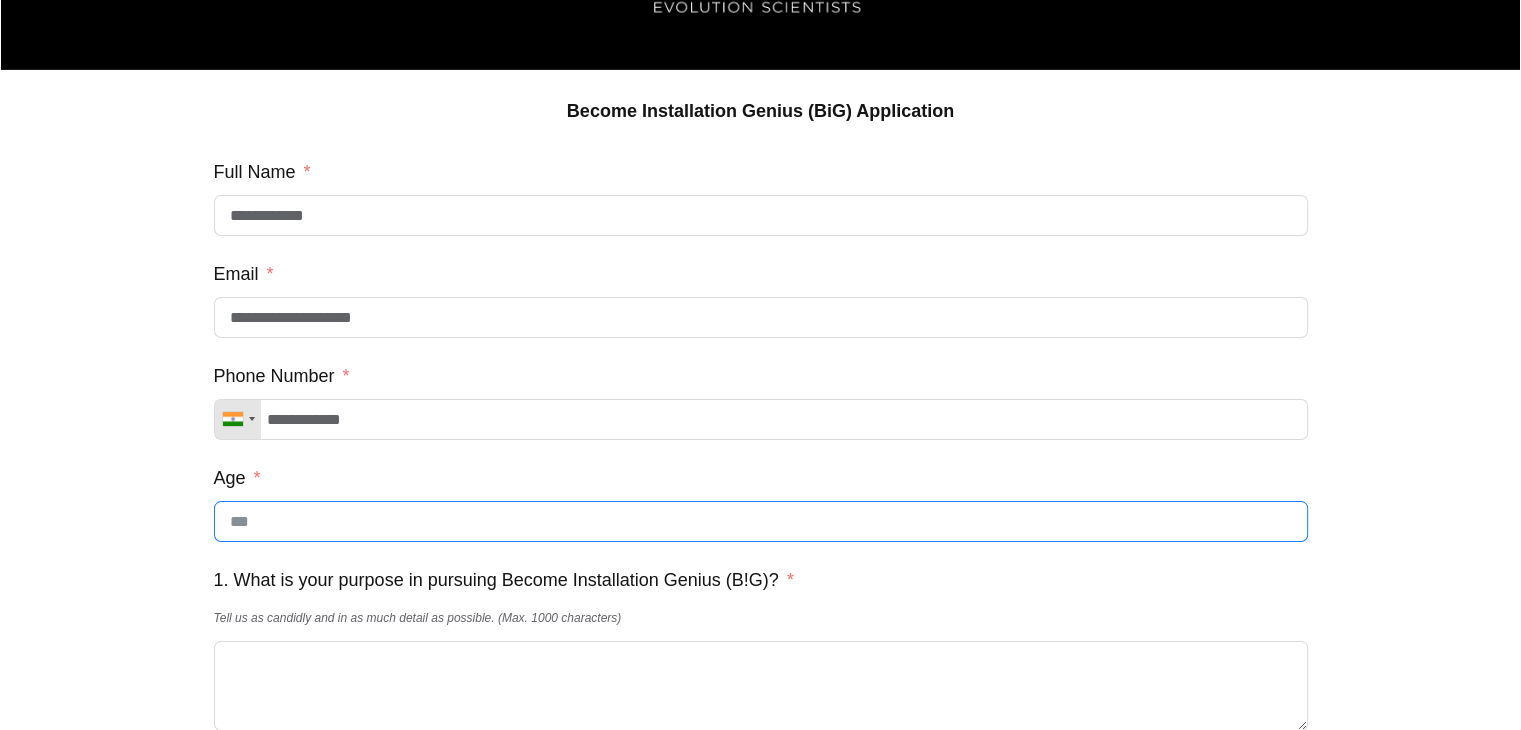 click on "Age" at bounding box center (761, 521) 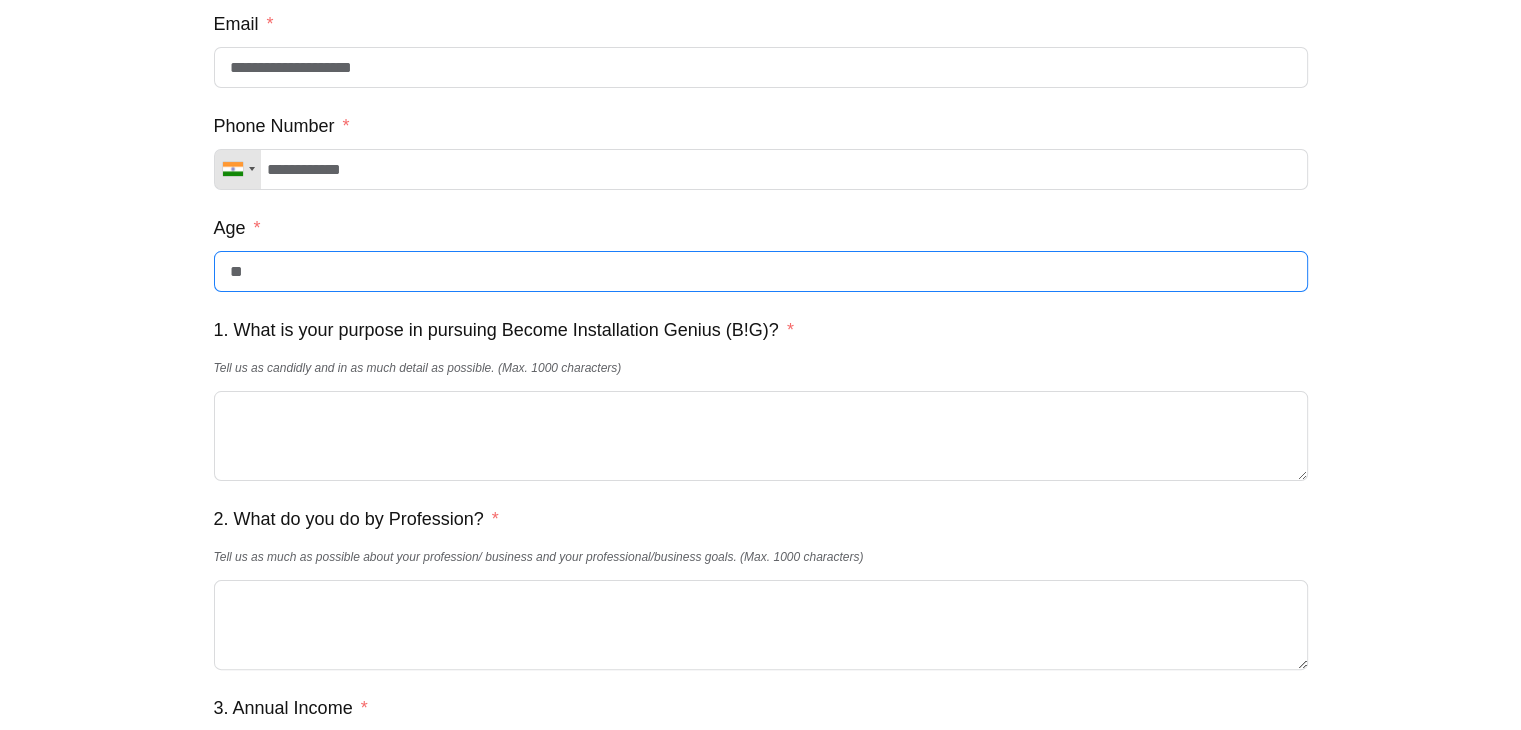 scroll, scrollTop: 341, scrollLeft: 0, axis: vertical 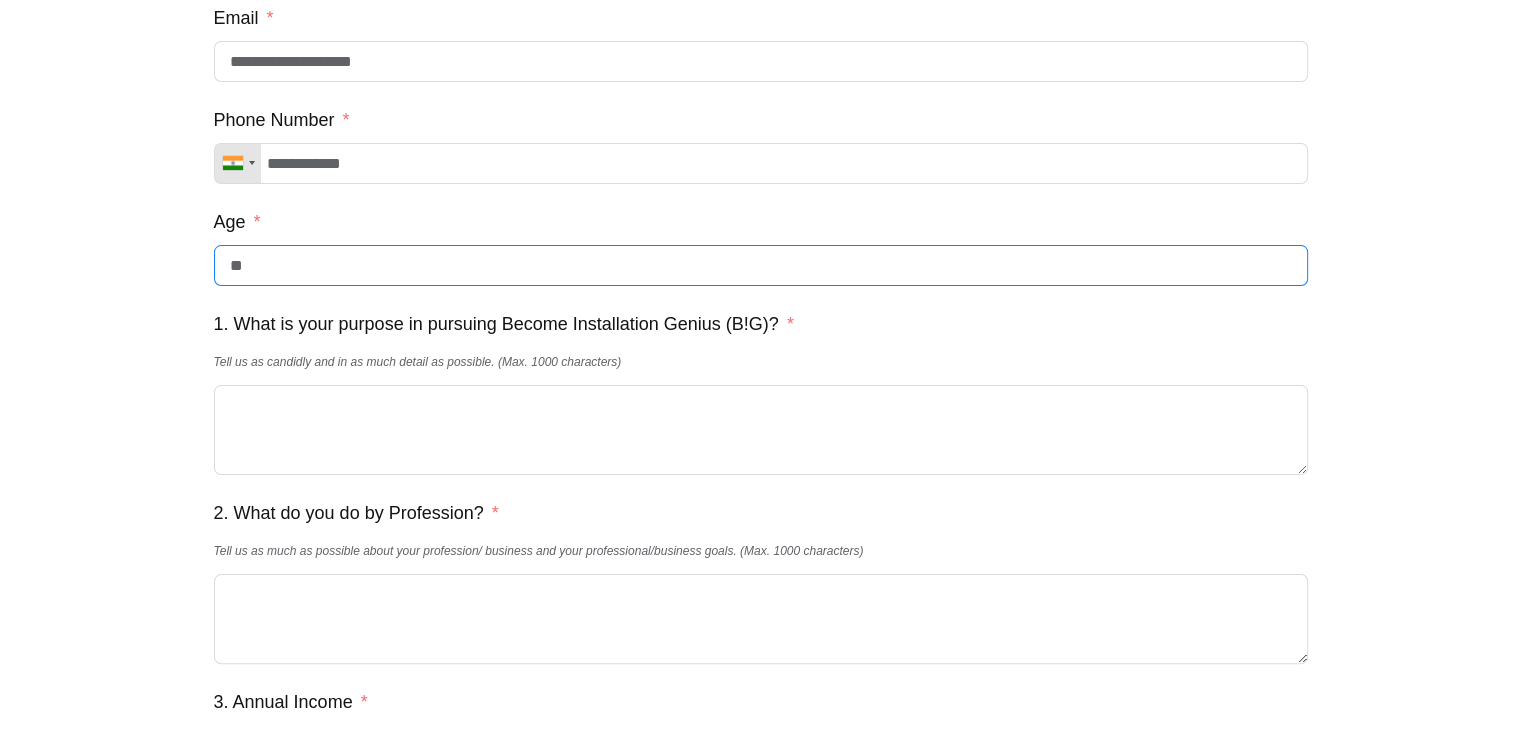 type on "**" 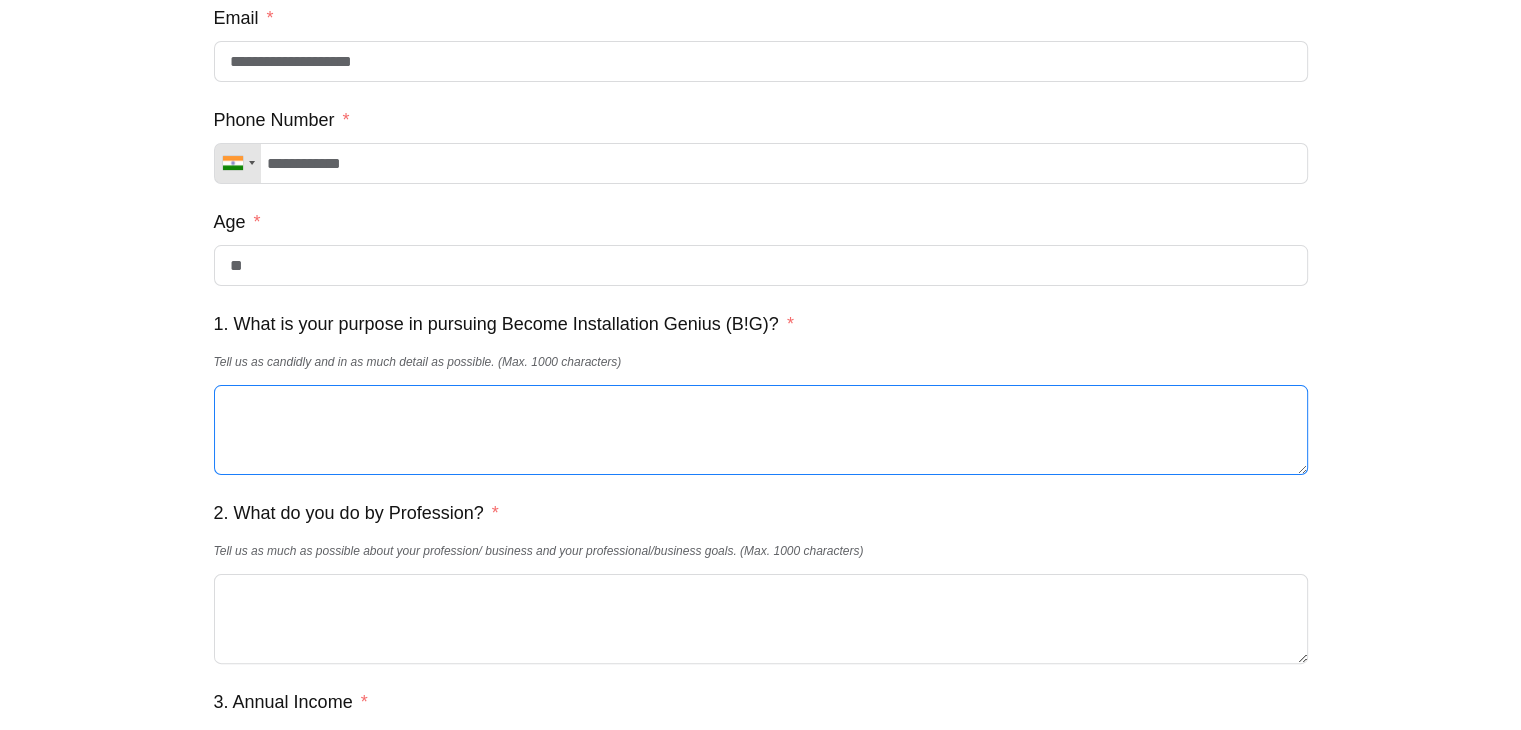 click on "1. What is your purpose in pursuing Become Installation Genius (B!G)?" at bounding box center [761, 430] 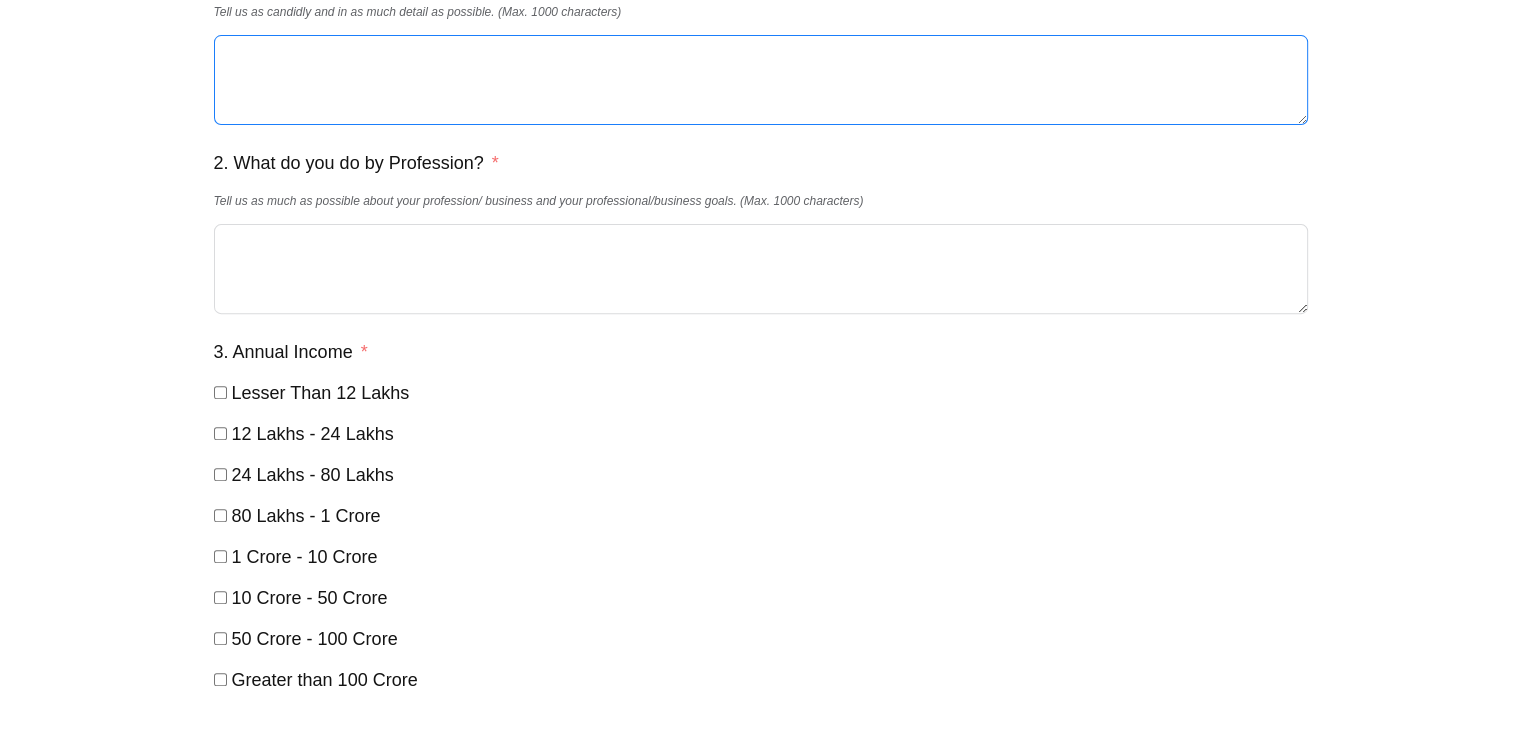 scroll, scrollTop: 696, scrollLeft: 0, axis: vertical 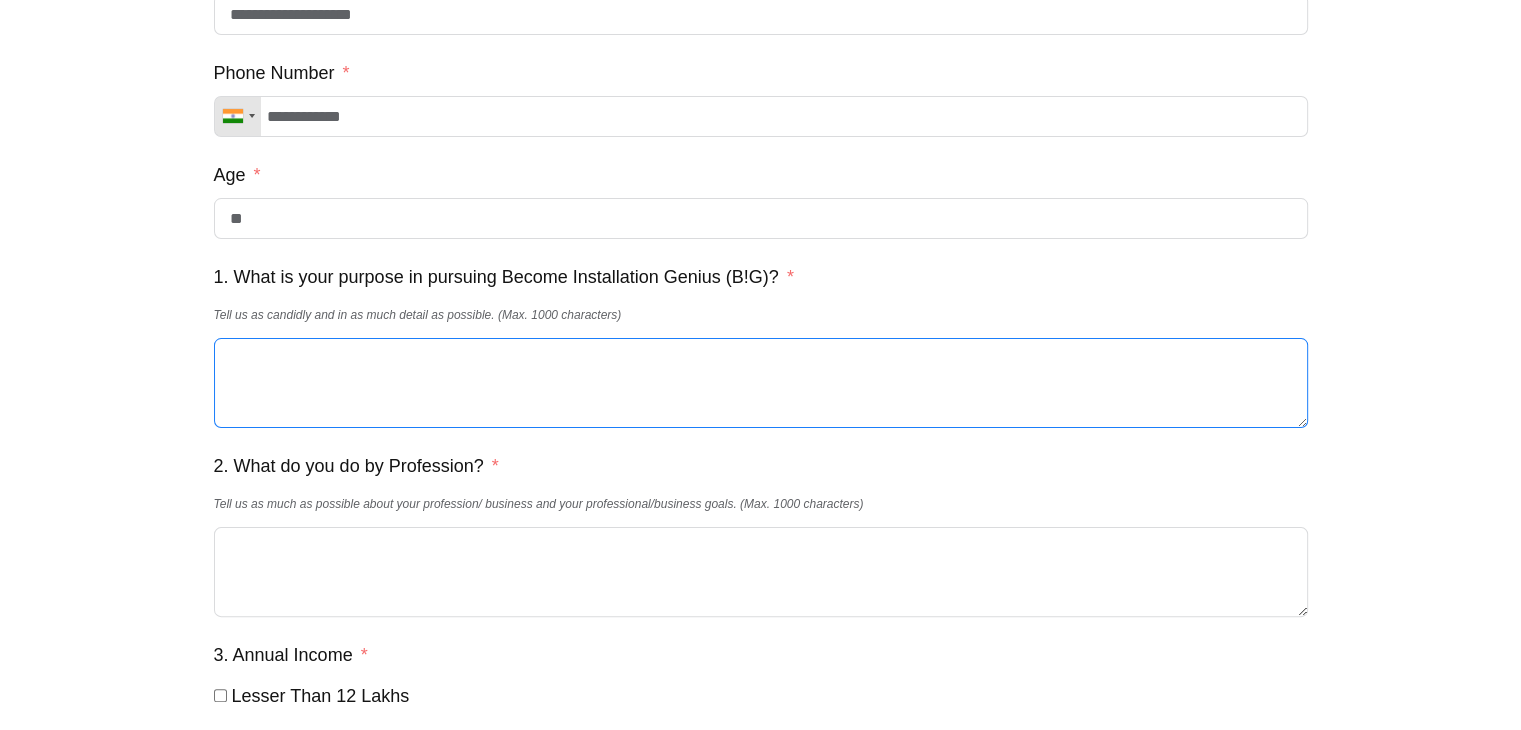 click on "1. What is your purpose in pursuing Become Installation Genius (B!G)?" at bounding box center (761, 383) 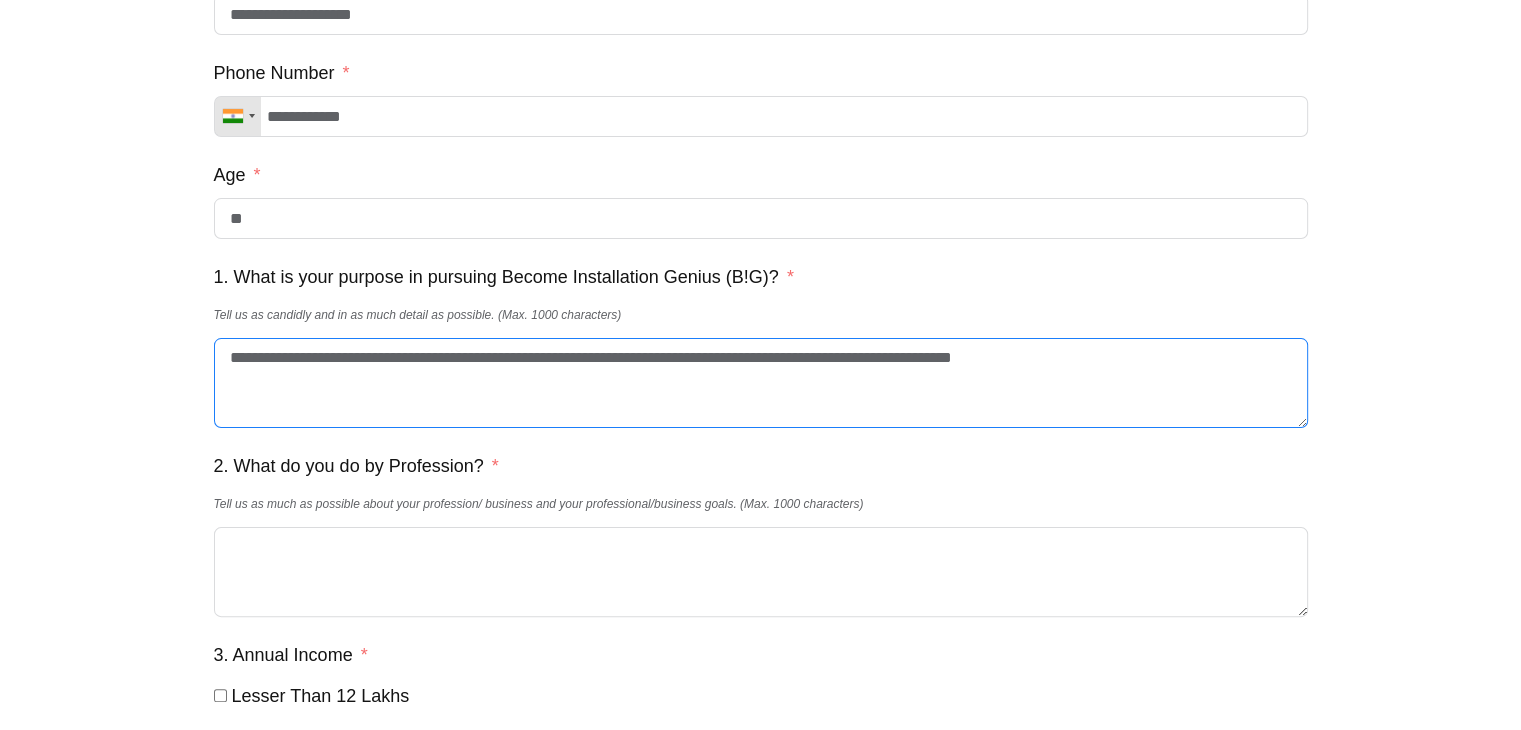 click on "**********" at bounding box center (761, 383) 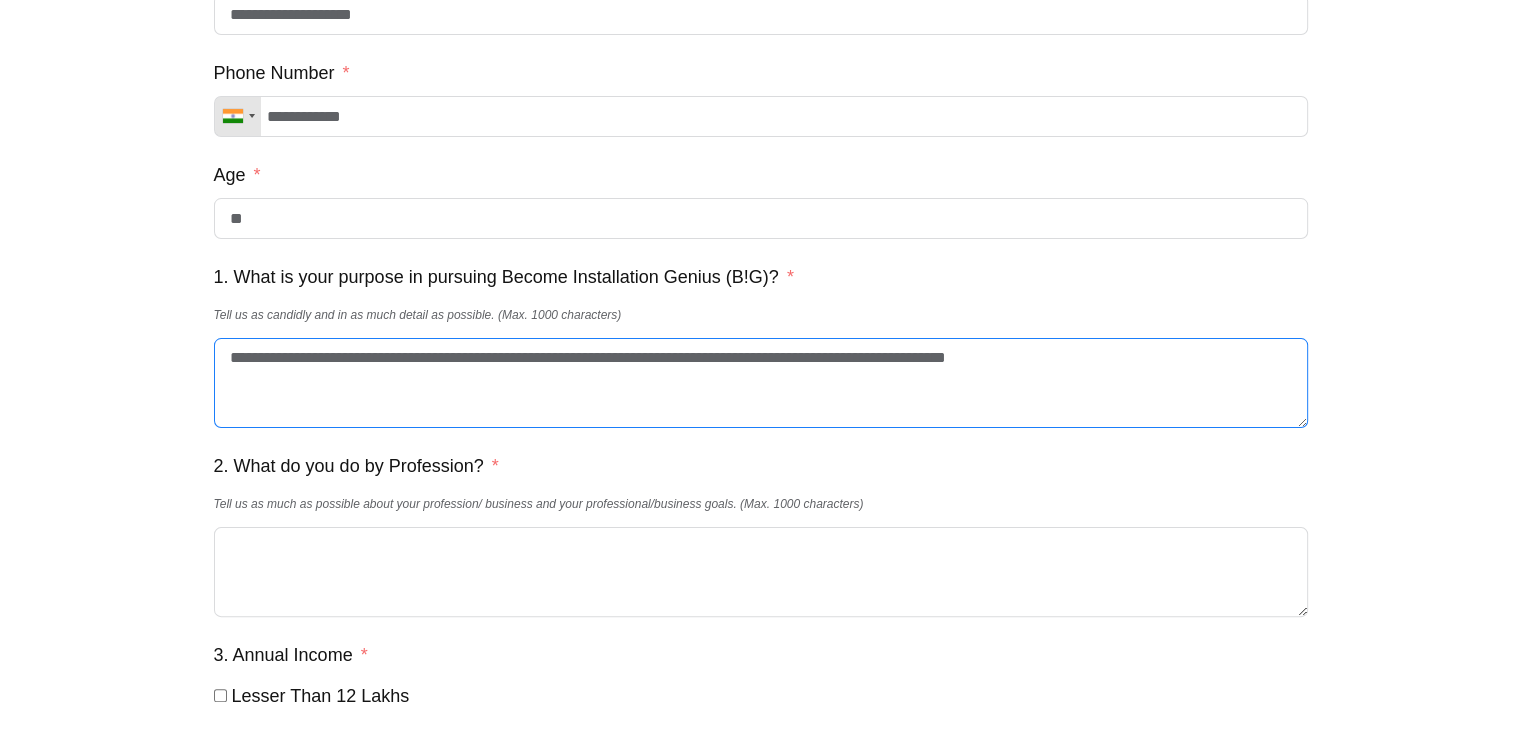 click on "**********" at bounding box center (761, 383) 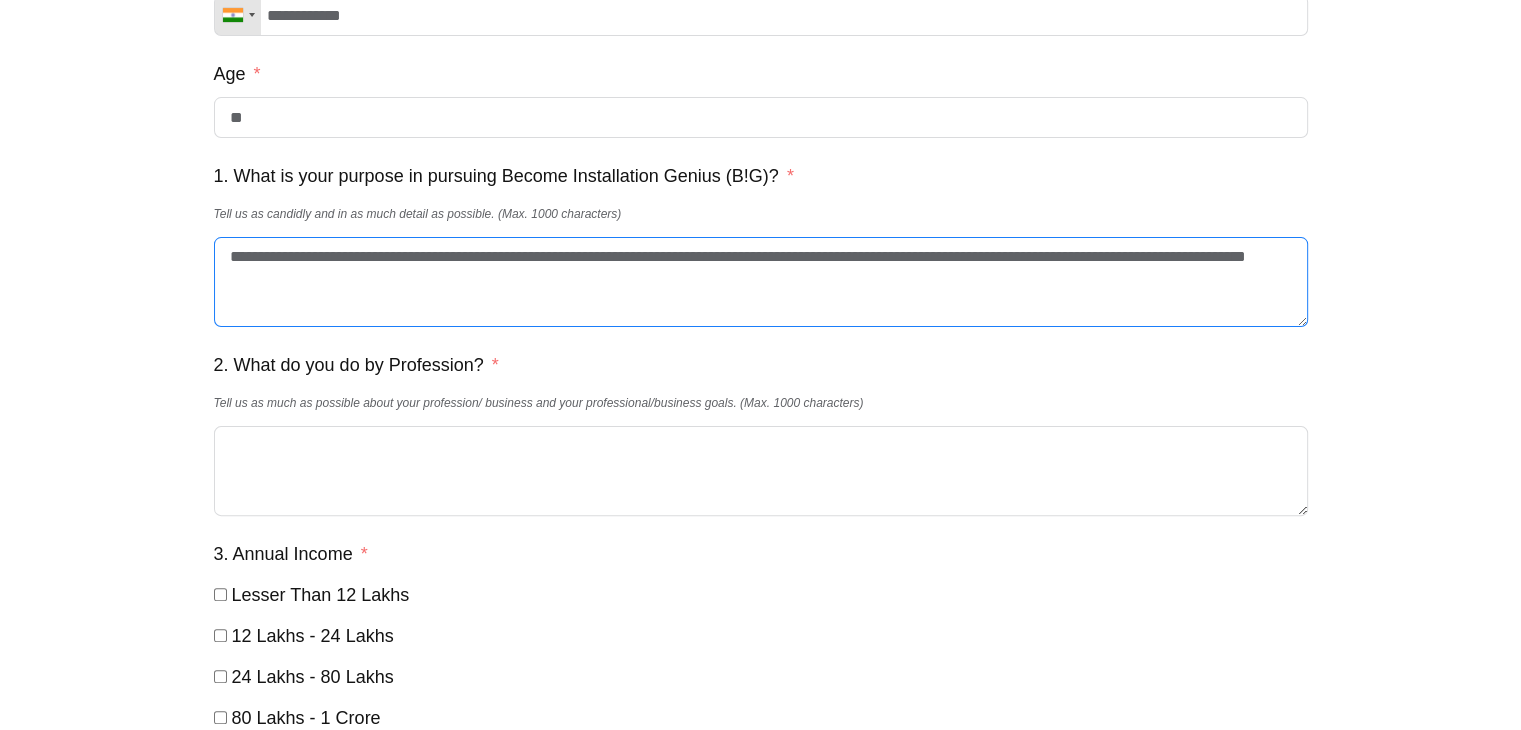 scroll, scrollTop: 516, scrollLeft: 0, axis: vertical 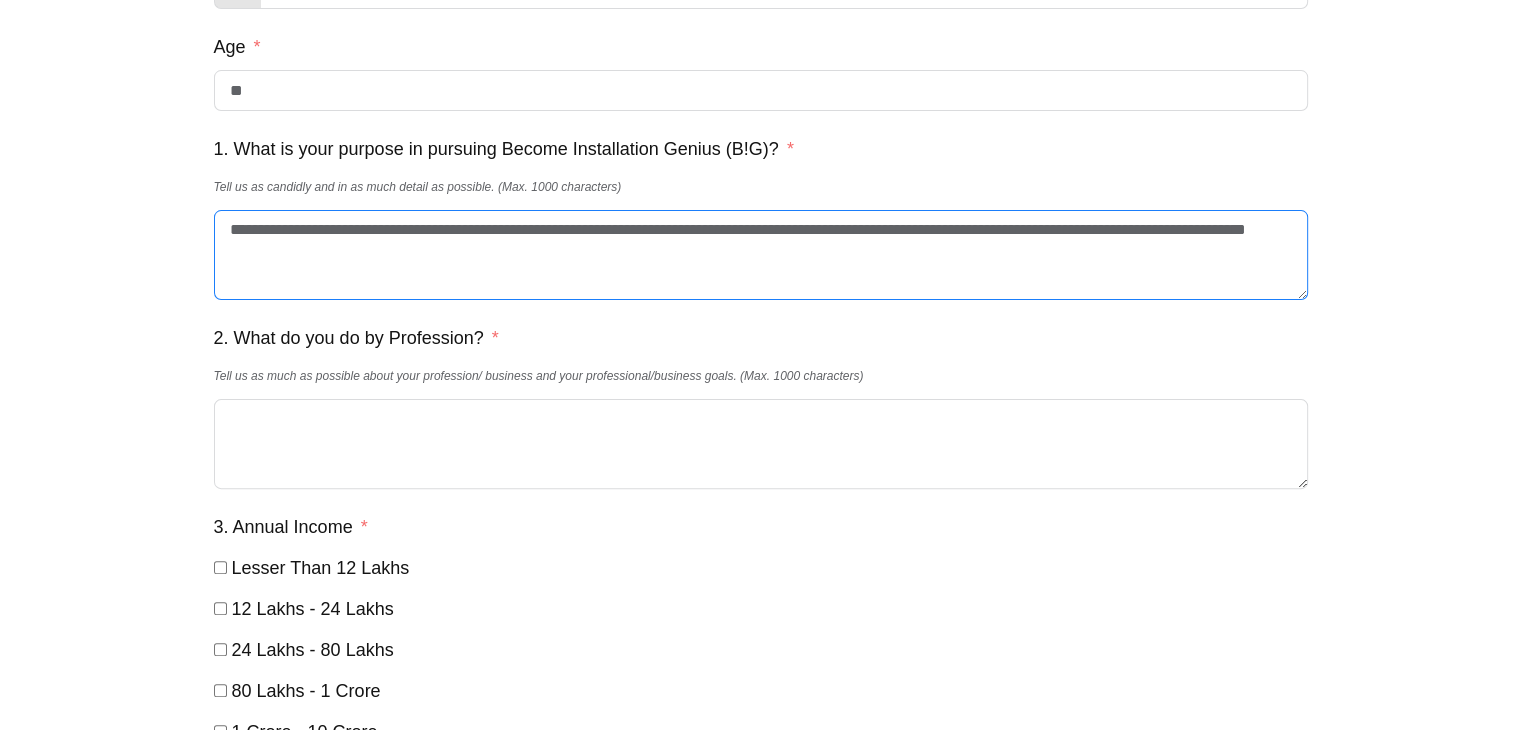 type on "**********" 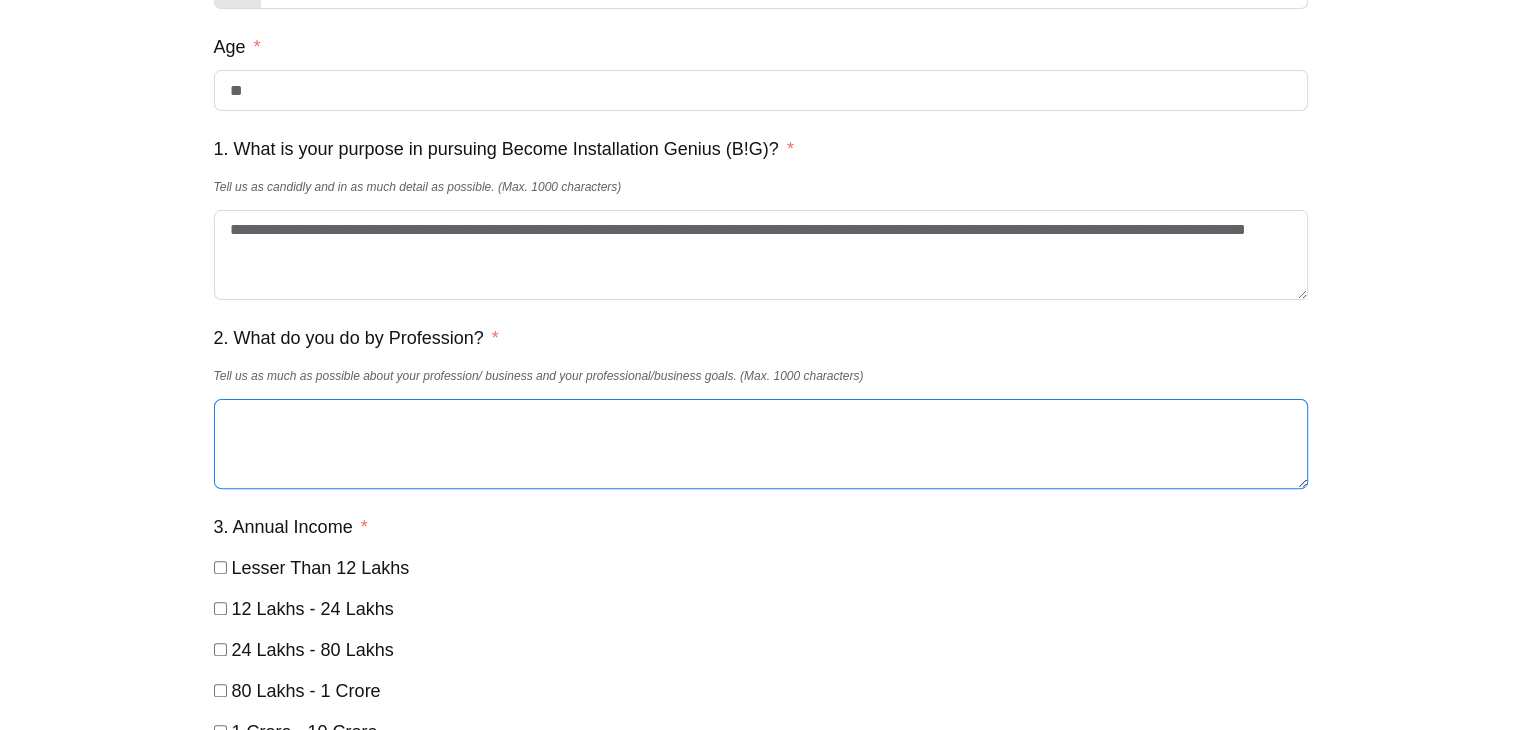 click on "2. What do you do by Profession?" at bounding box center [761, 444] 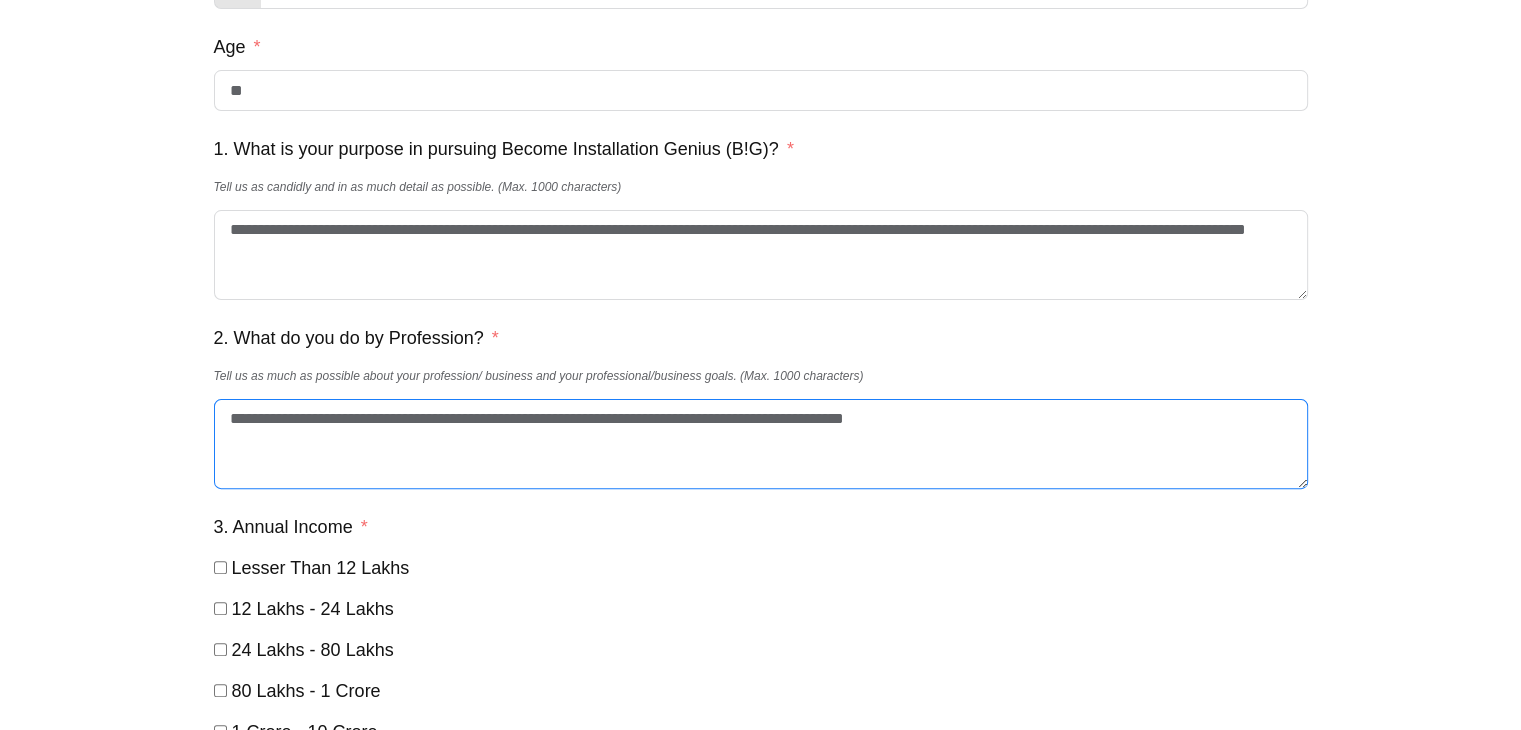 click on "**********" at bounding box center [761, 444] 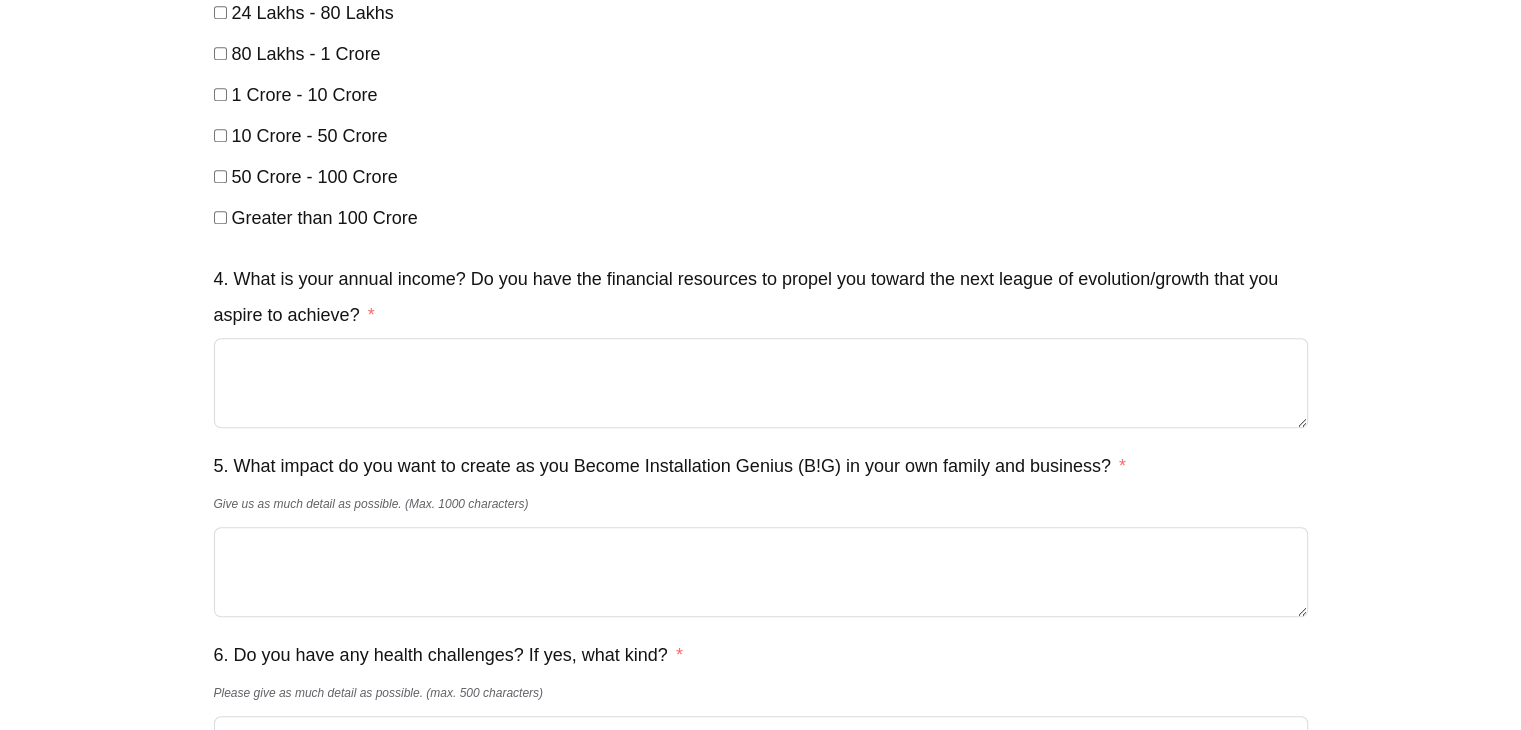 scroll, scrollTop: 1160, scrollLeft: 0, axis: vertical 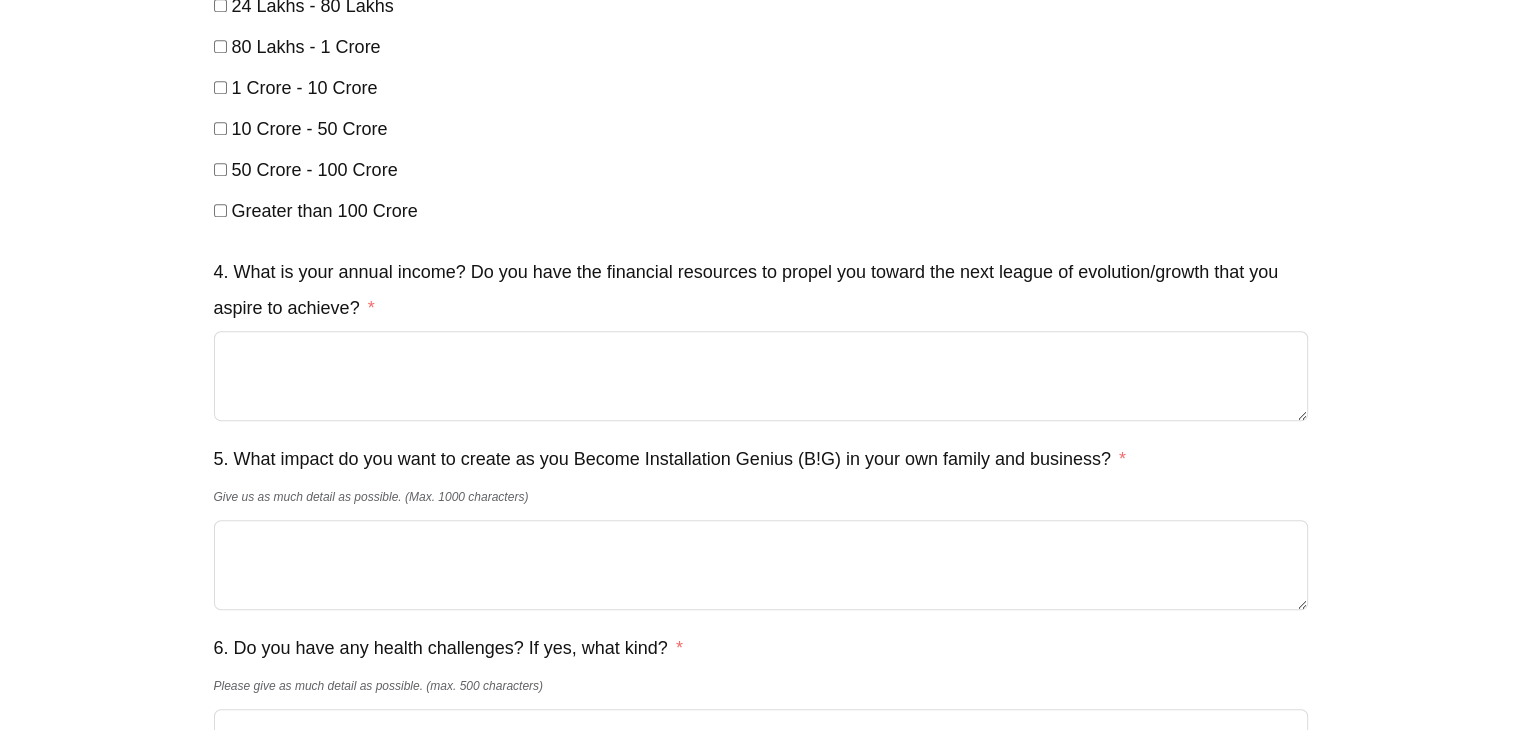 type on "**********" 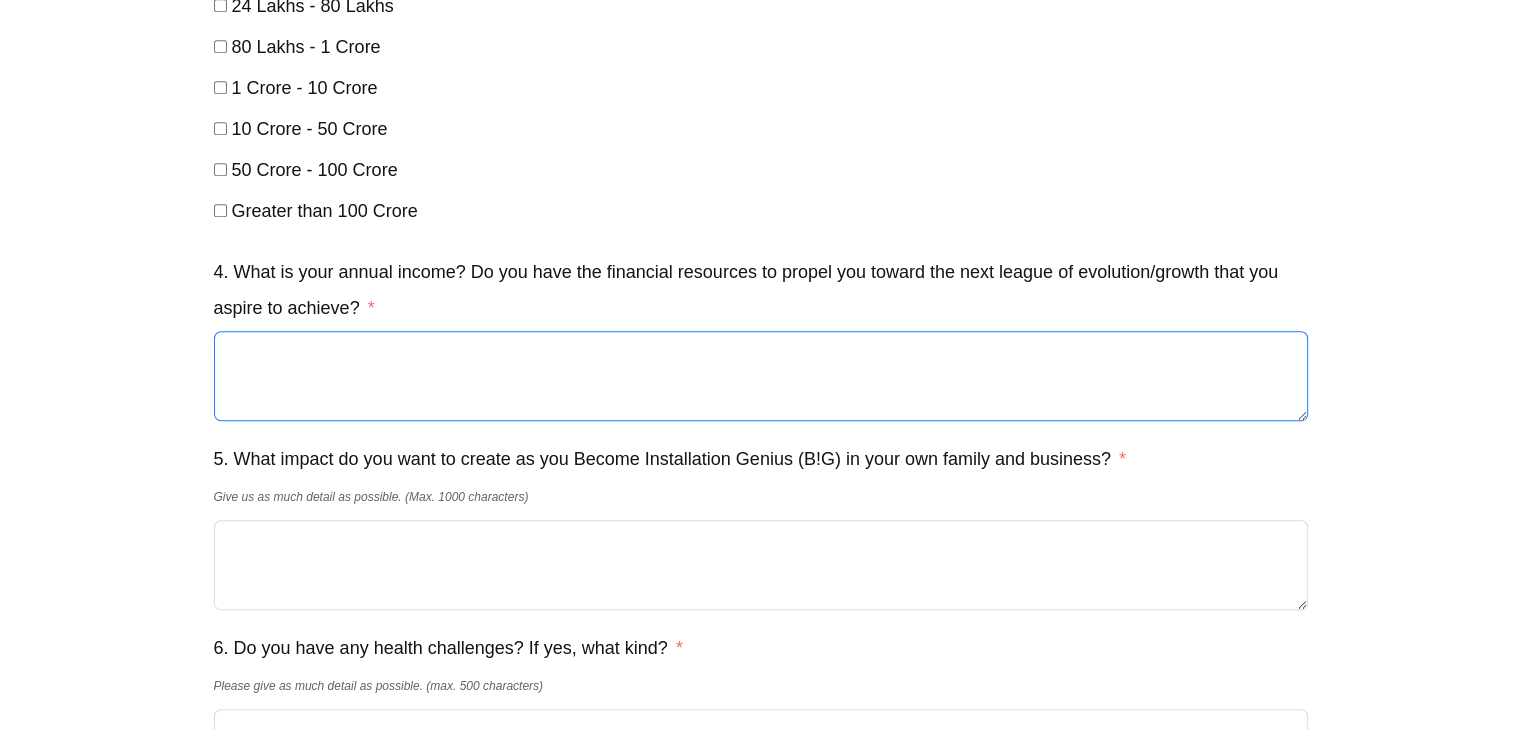 click on "4. What is your annual income? Do you have the financial resources to propel you toward the next league of evolution/growth that you aspire to achieve?" at bounding box center (761, 376) 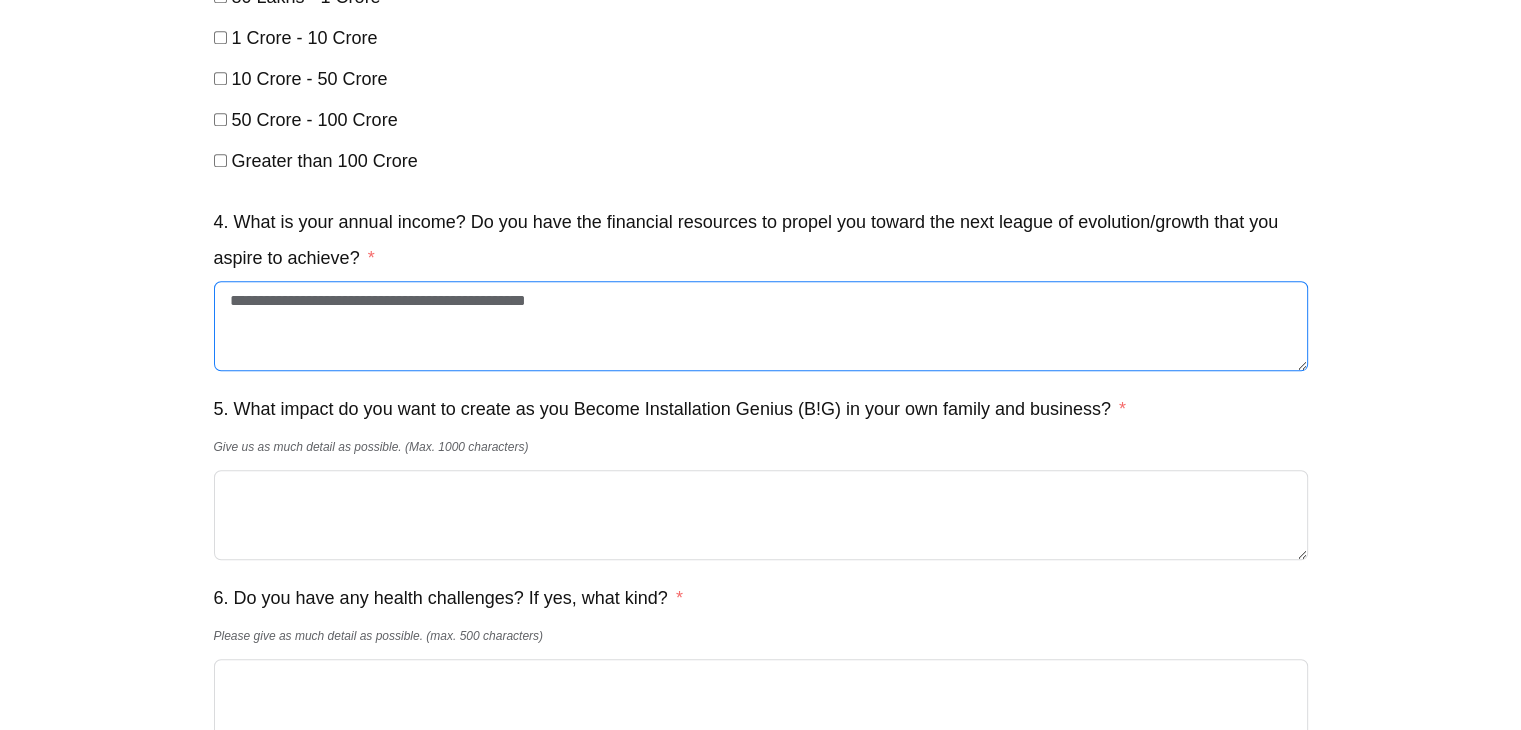 scroll, scrollTop: 1228, scrollLeft: 0, axis: vertical 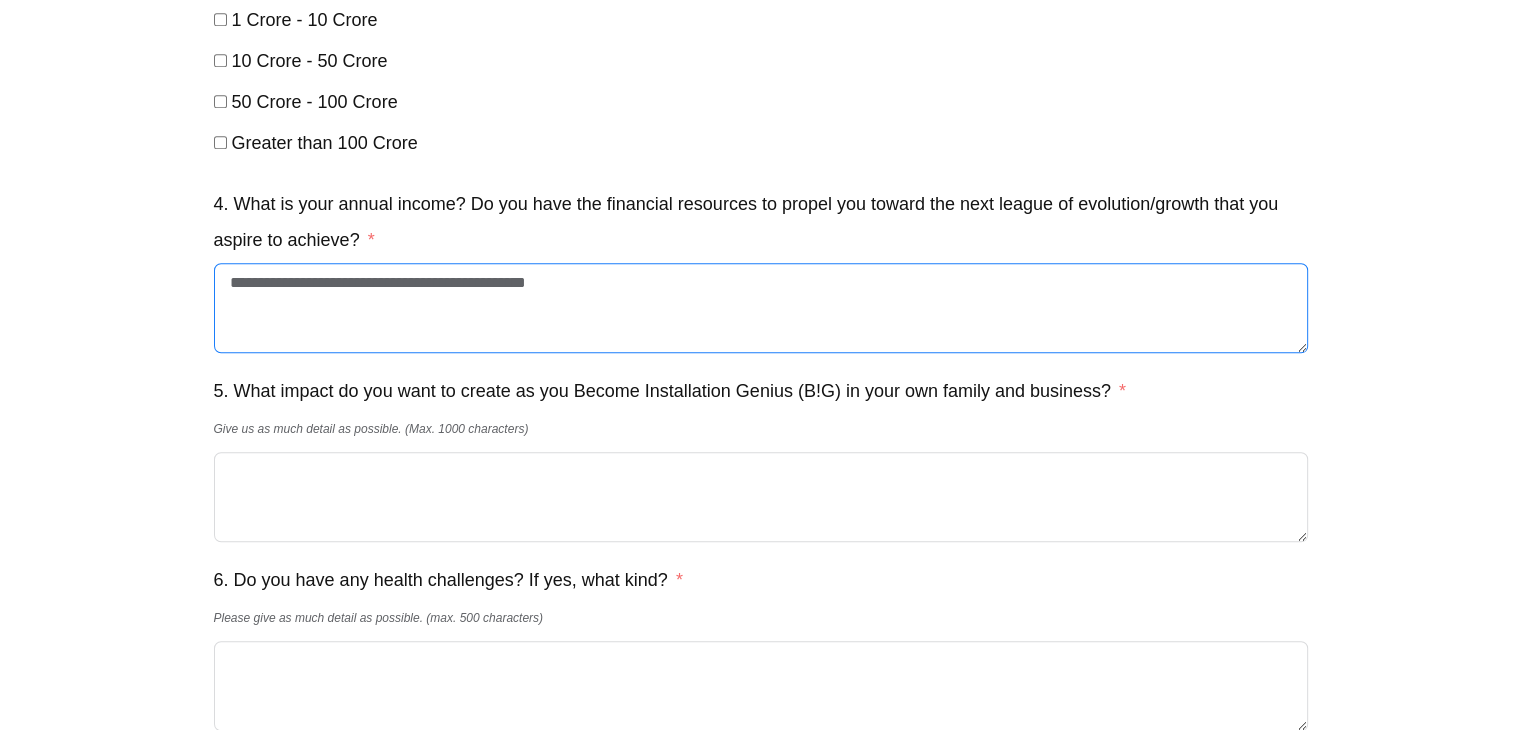 click on "**********" at bounding box center [761, 308] 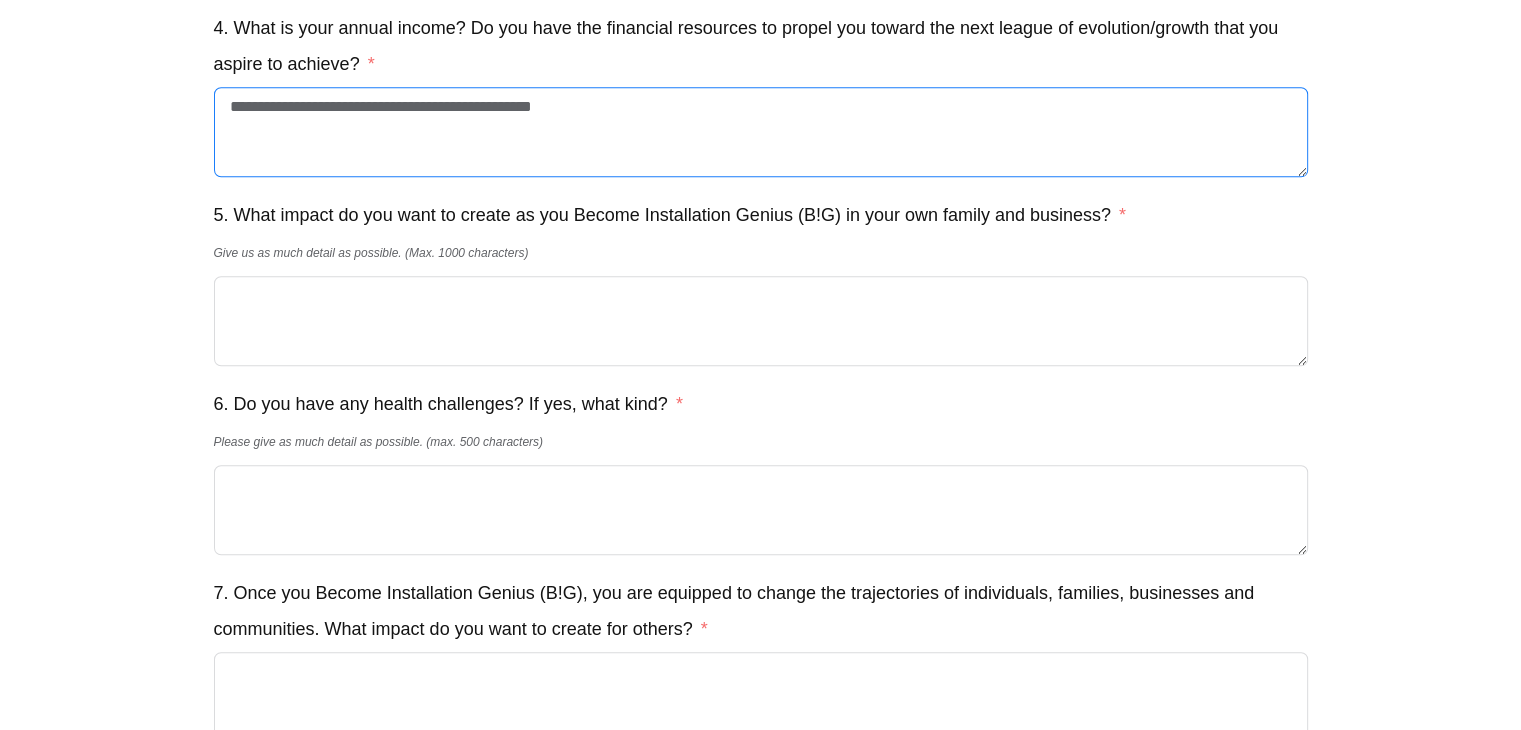 scroll, scrollTop: 1401, scrollLeft: 0, axis: vertical 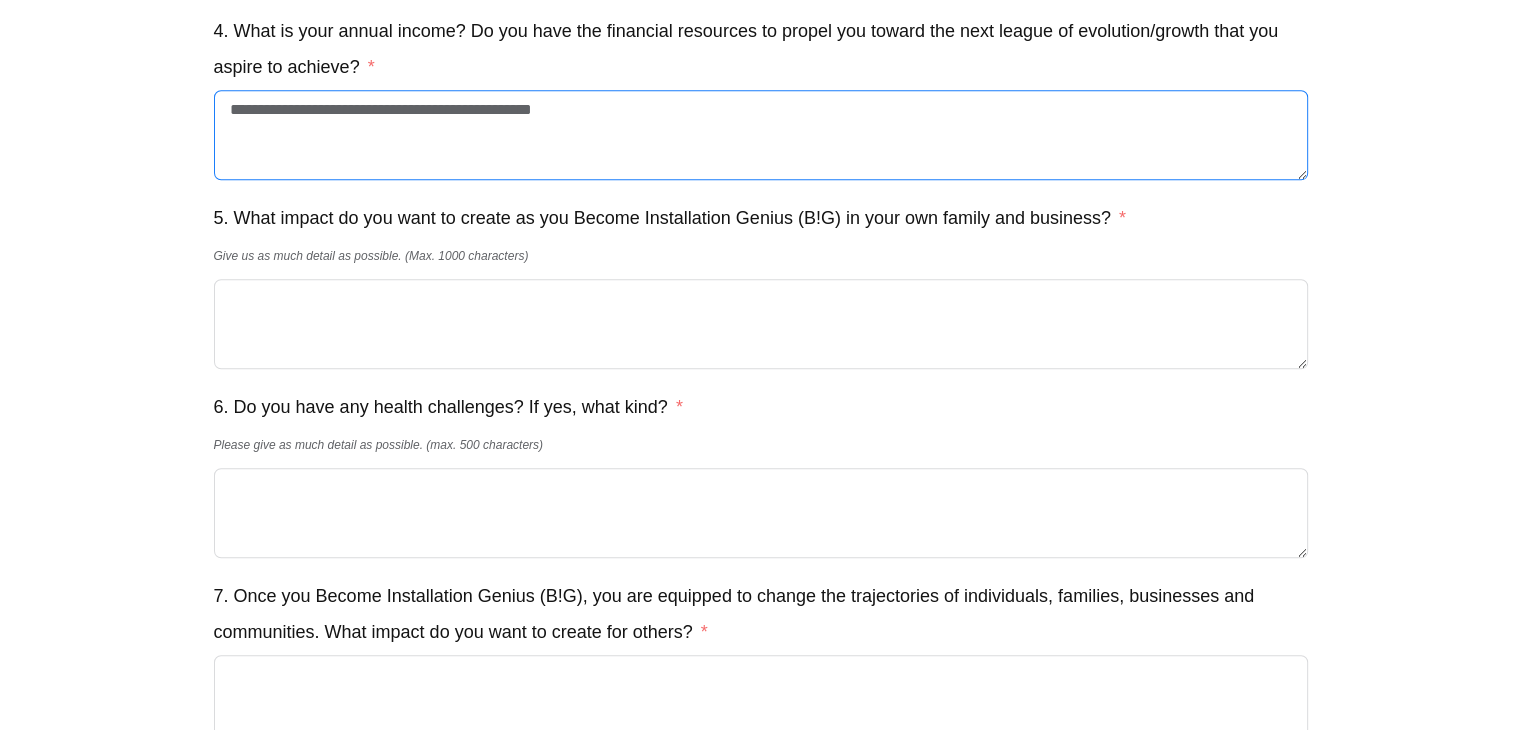 type on "**********" 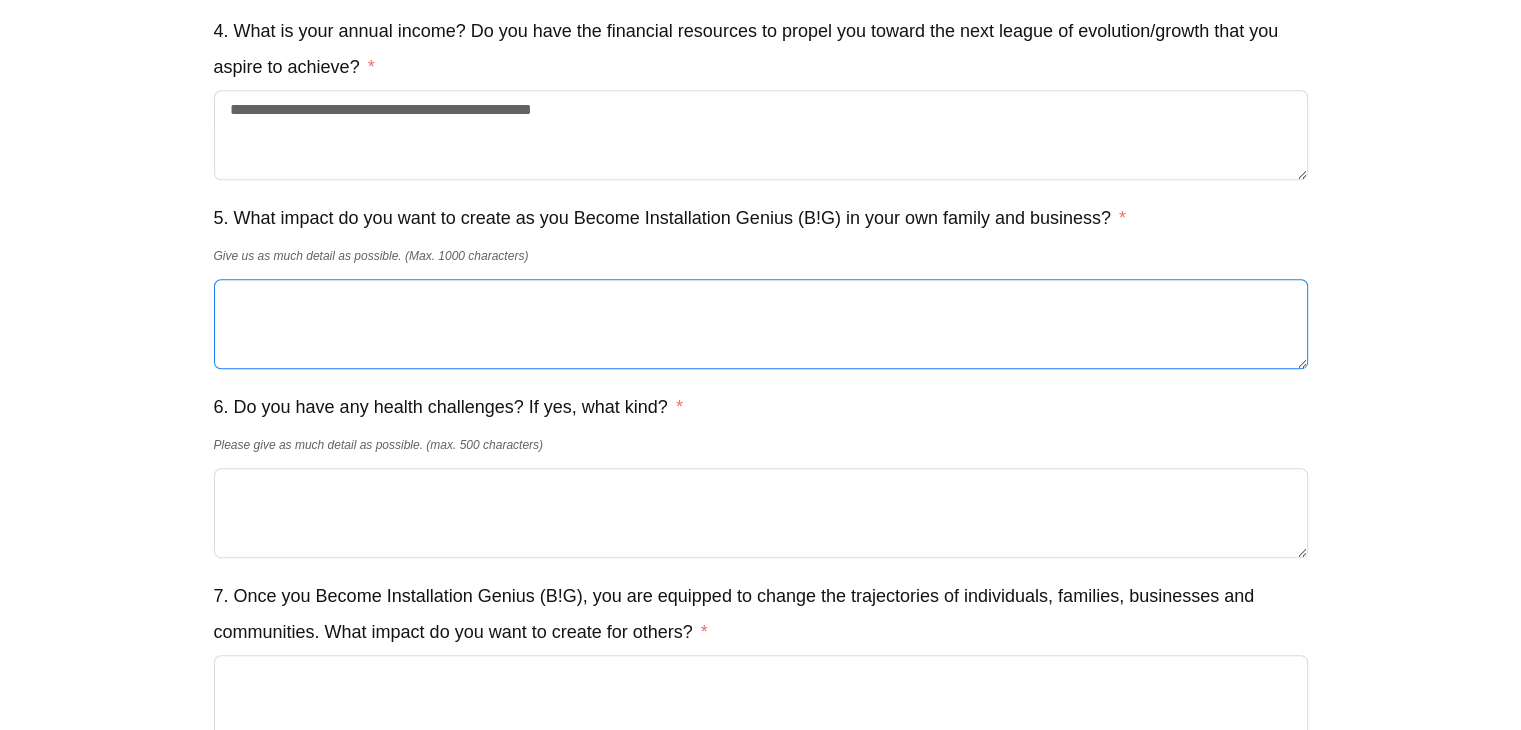 click on "5. What impact do you want to create as you Become Installation Genius (B!G) in your own family and business?" at bounding box center [761, 324] 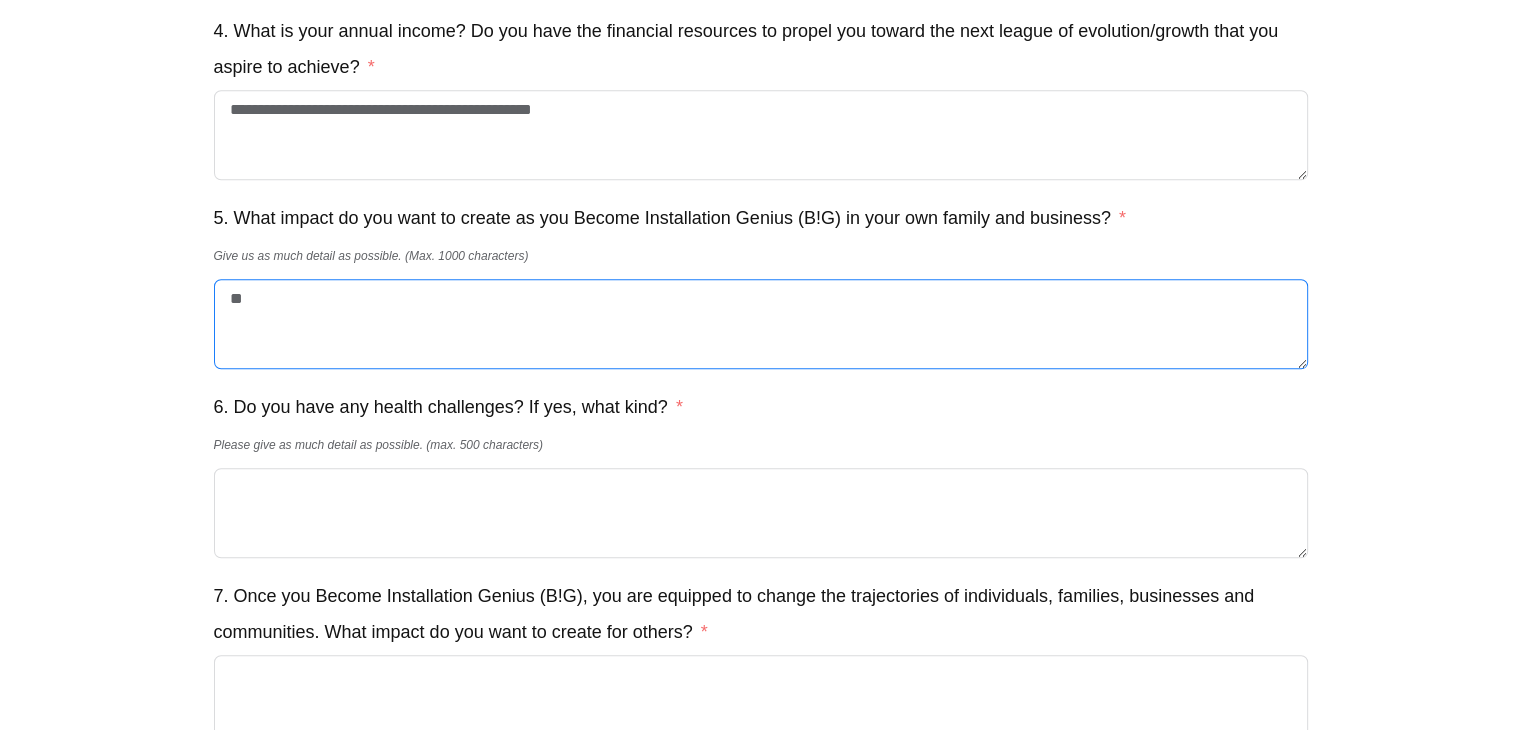 type on "*" 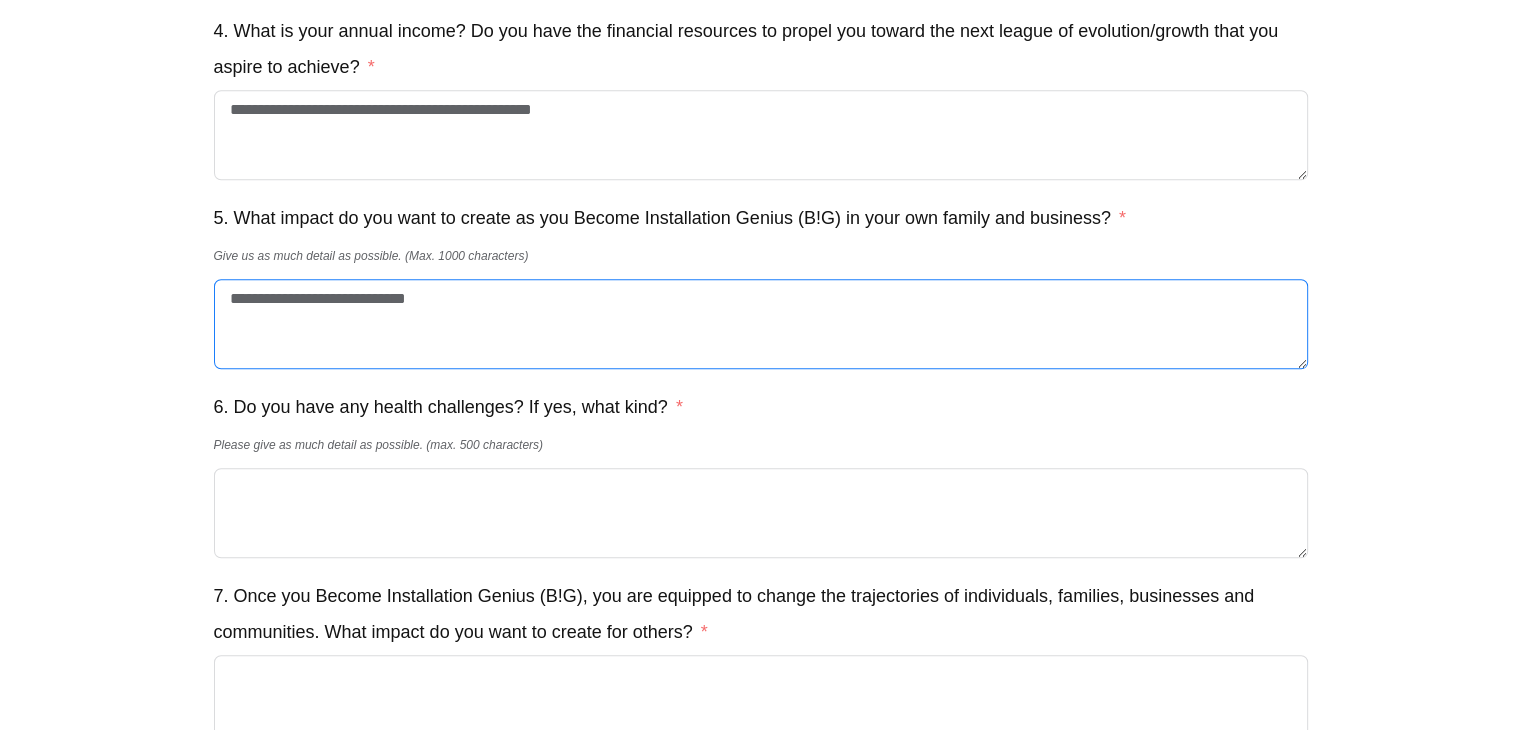 click on "**********" at bounding box center [761, 324] 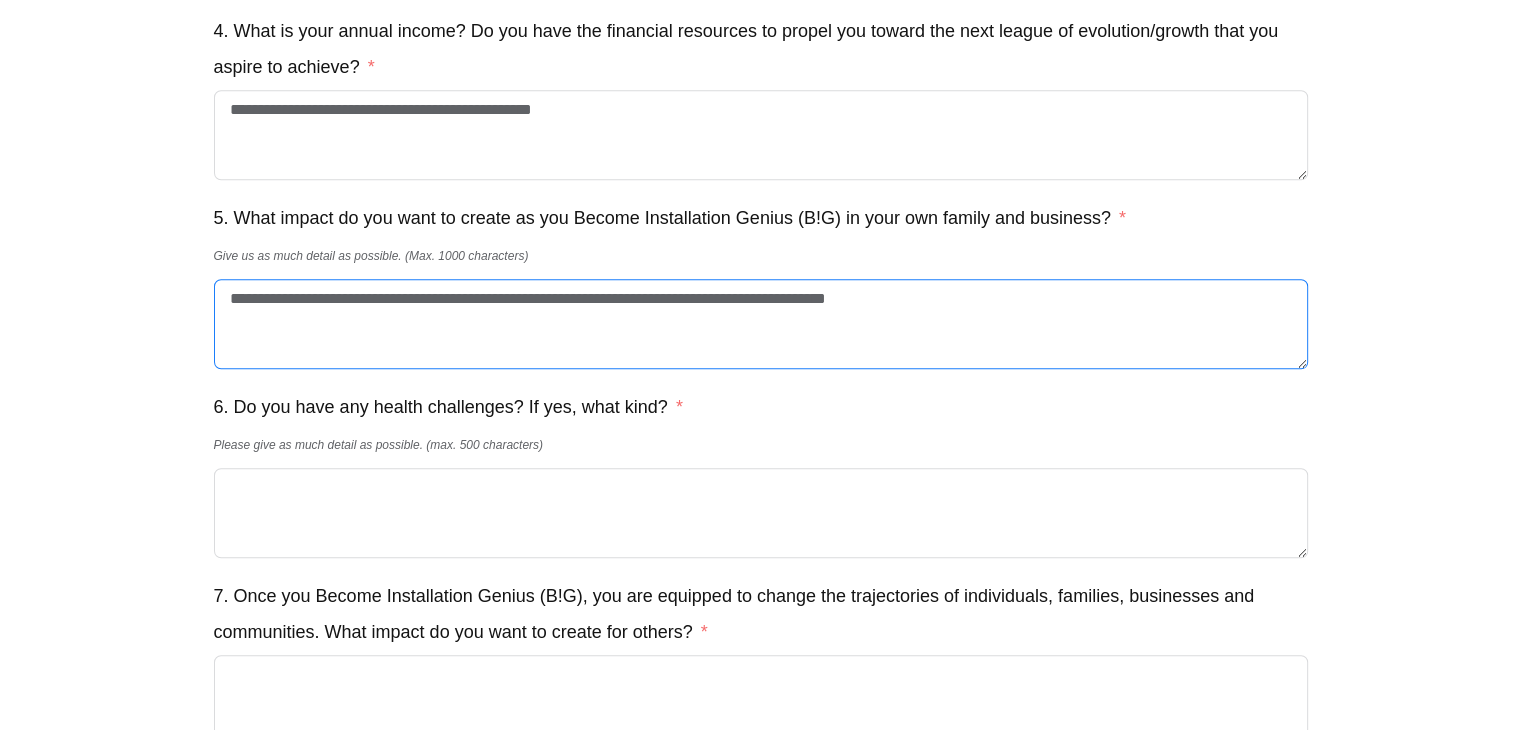 click on "**********" at bounding box center [761, 324] 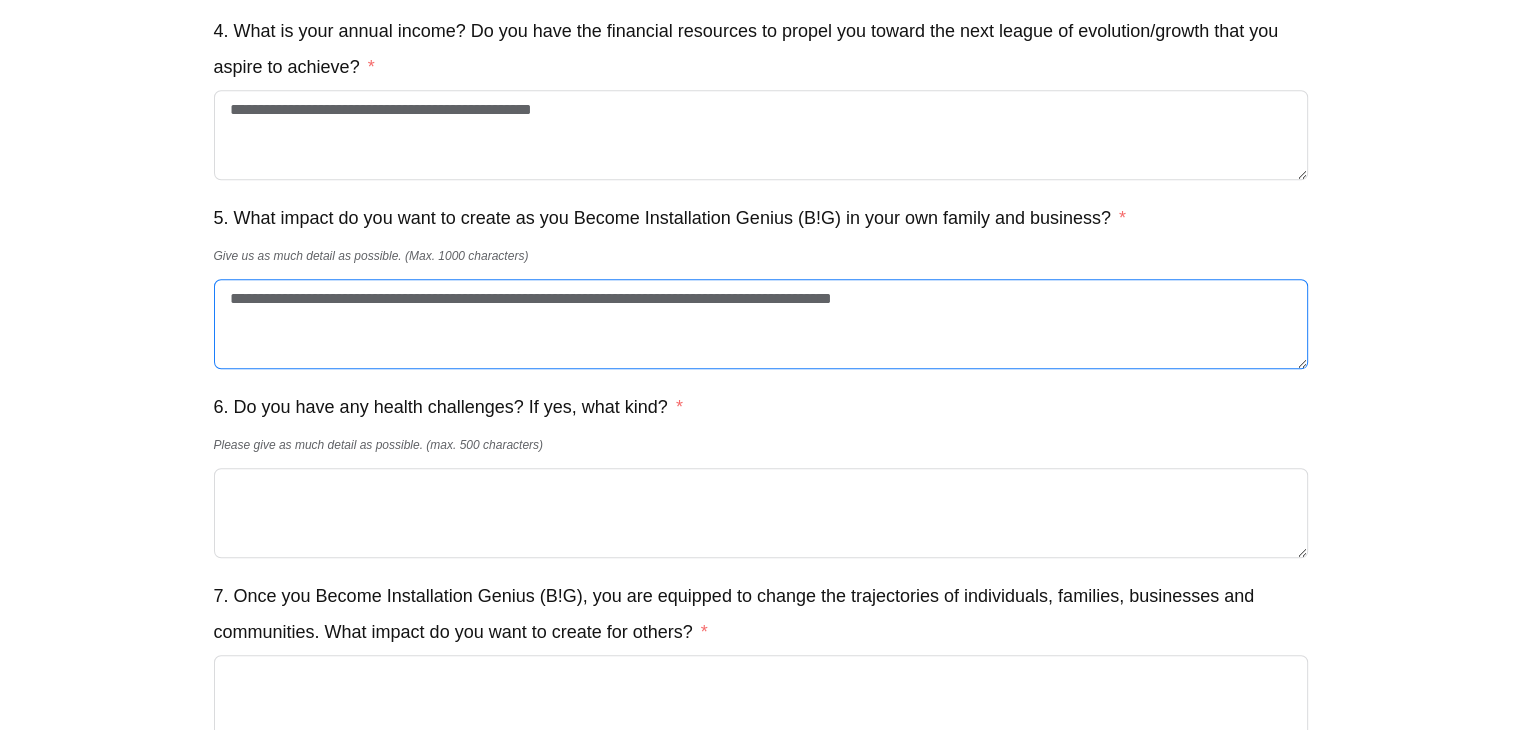 click on "**********" at bounding box center [761, 324] 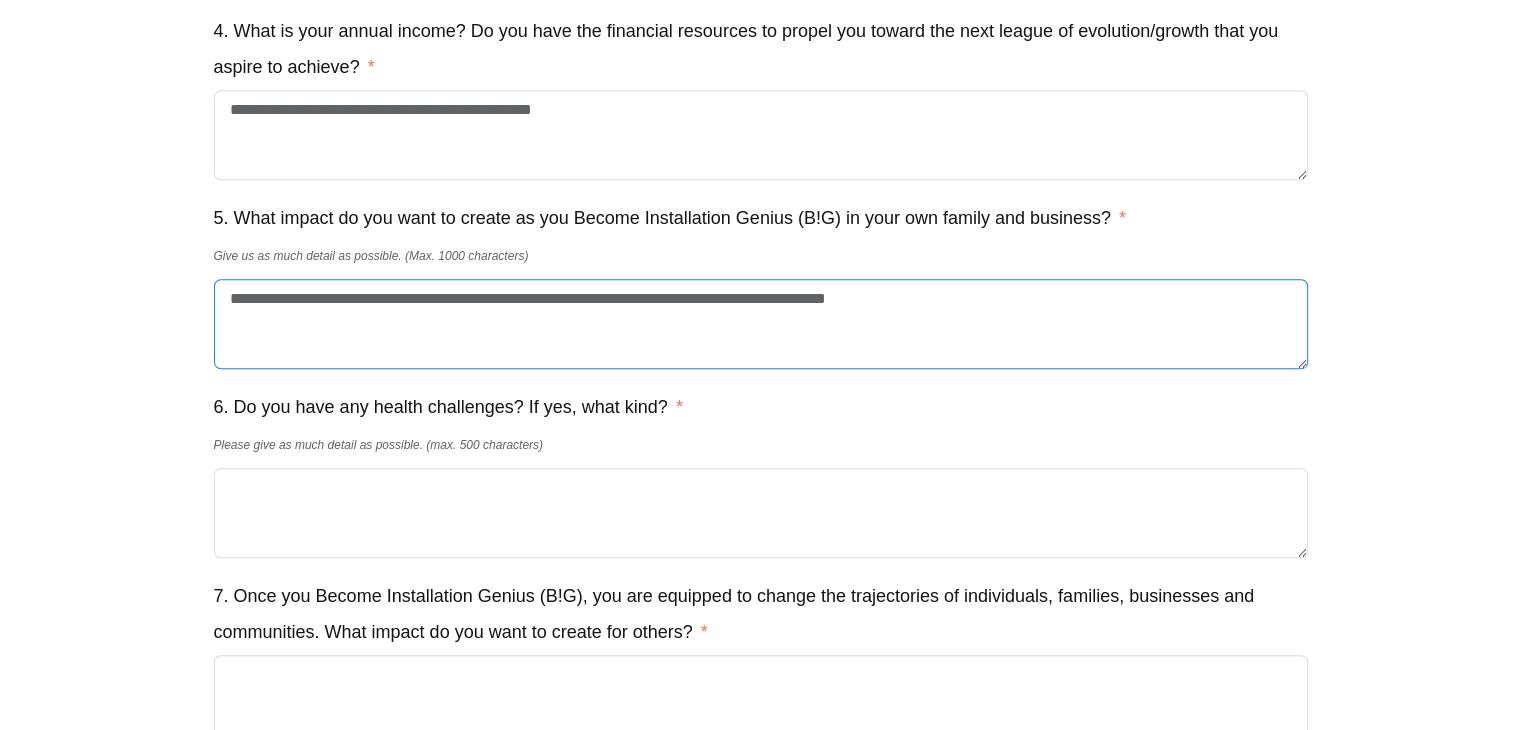 click on "**********" at bounding box center (761, 324) 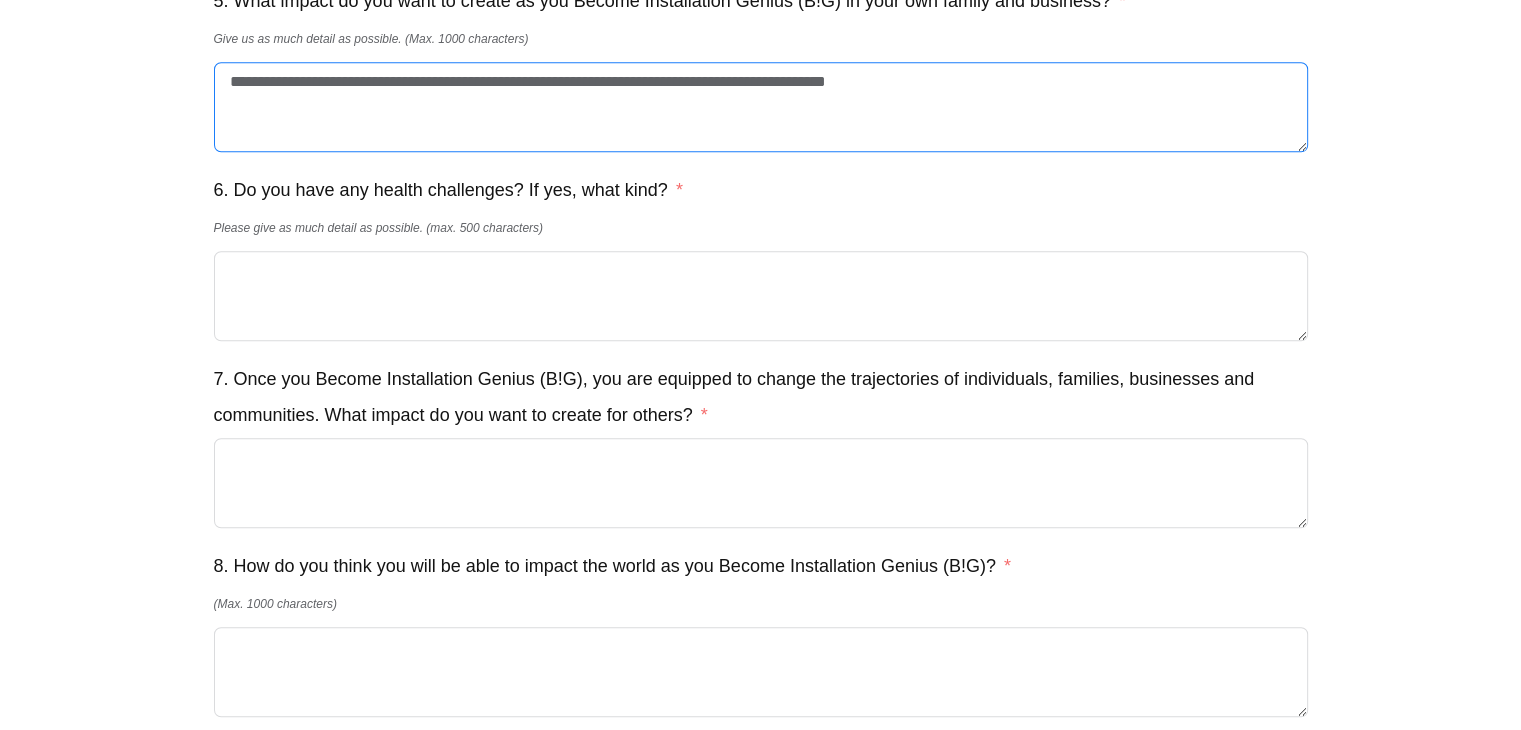 scroll, scrollTop: 1619, scrollLeft: 0, axis: vertical 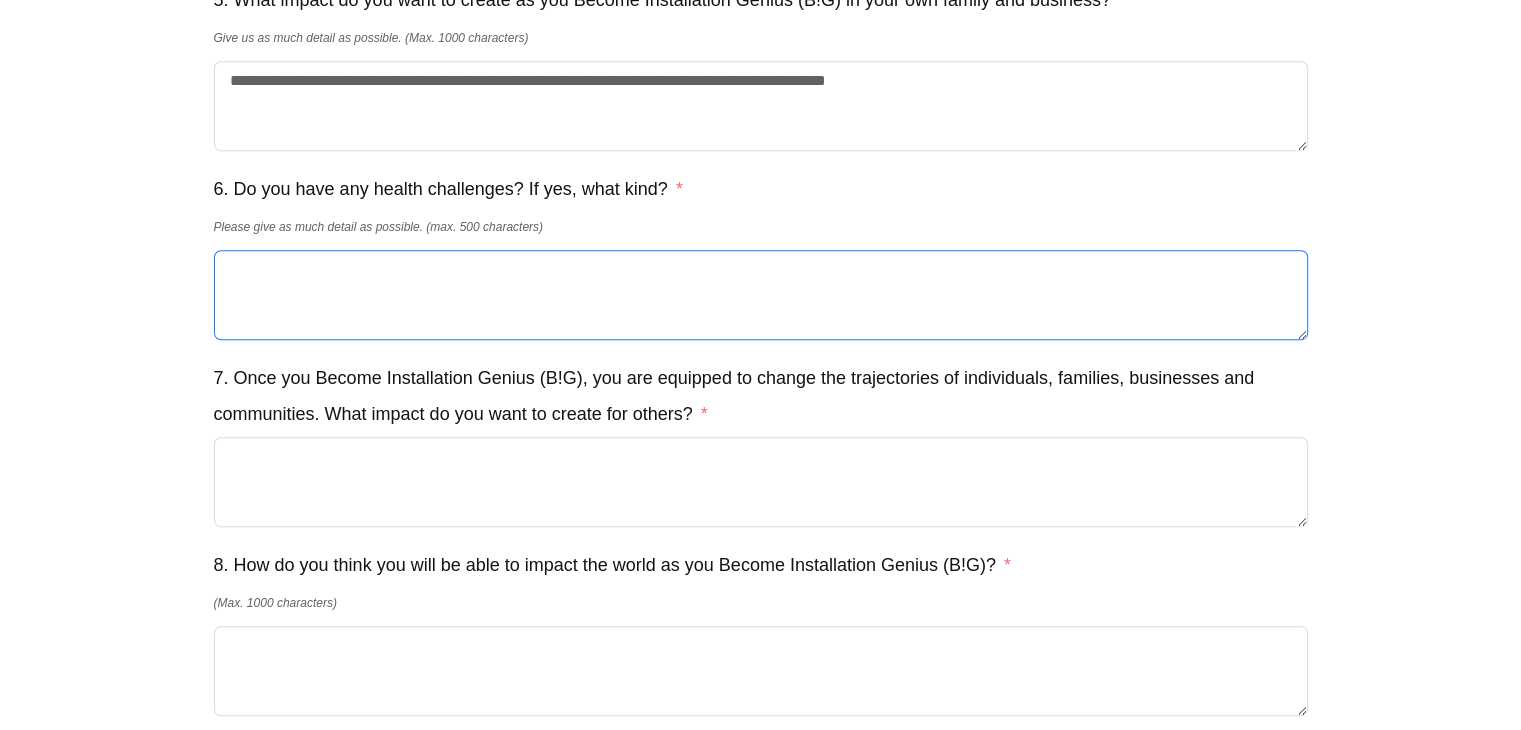 click on "6. Do you have any health challenges? If yes, what kind?" at bounding box center [761, 295] 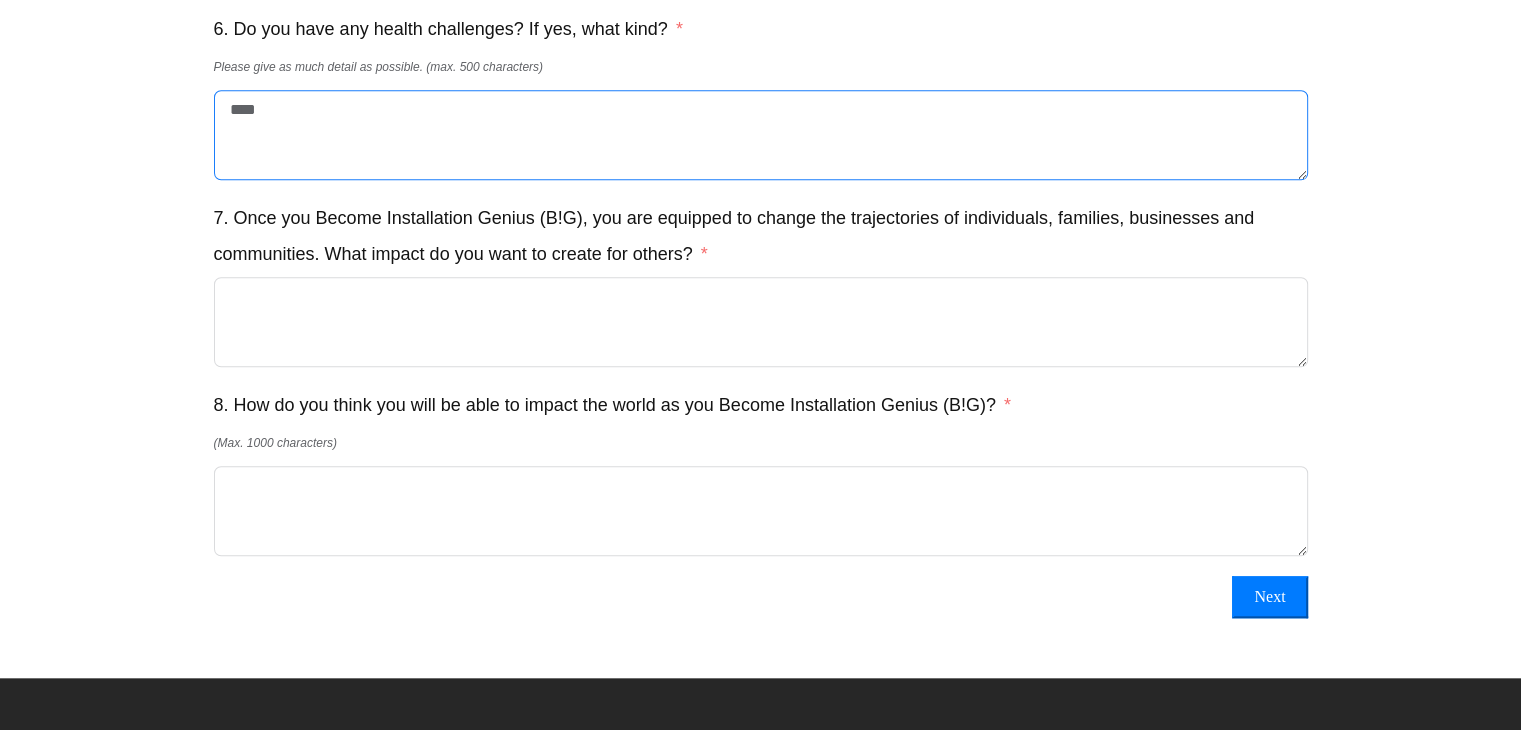 scroll, scrollTop: 1838, scrollLeft: 0, axis: vertical 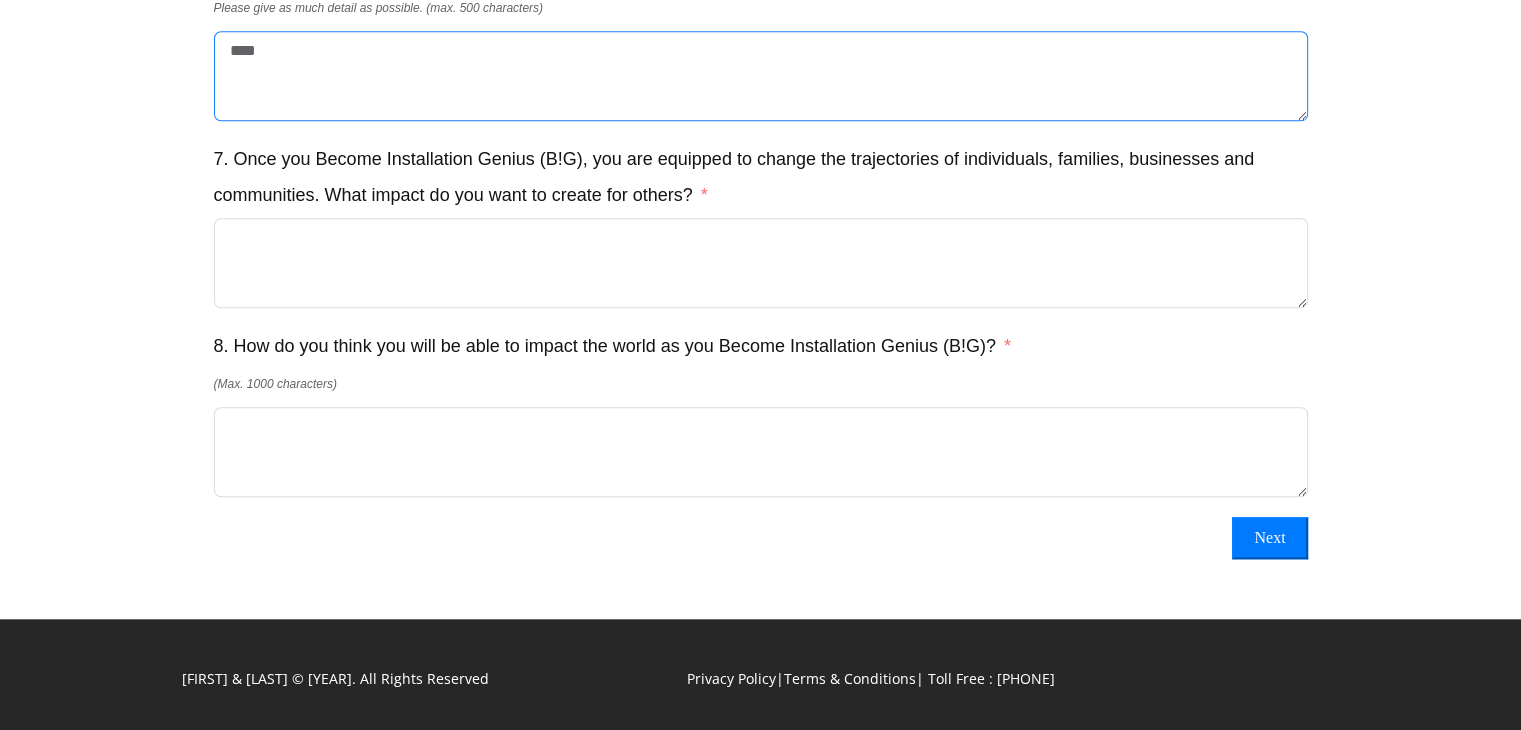 type on "****" 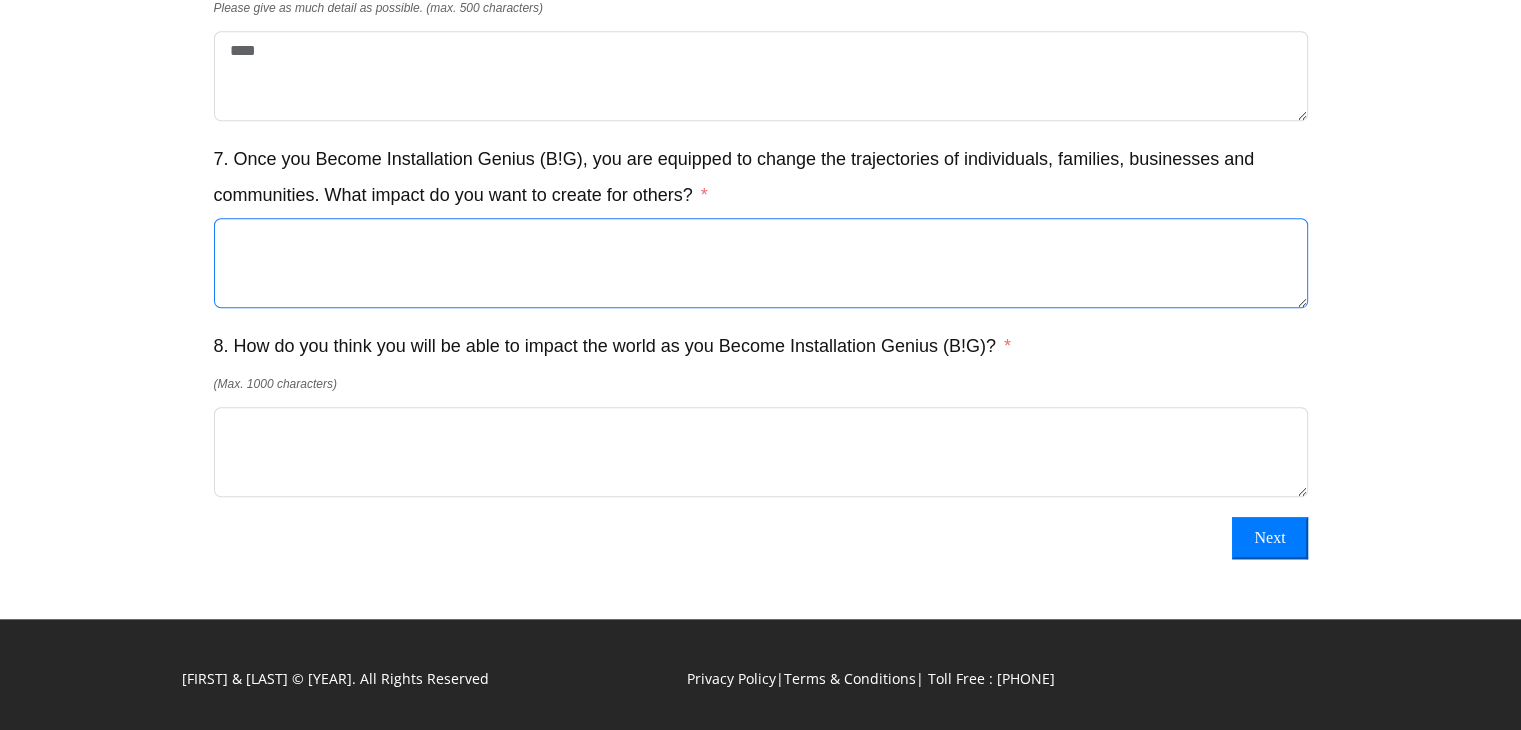 click on "7. Once you Become Installation Genius (B!G), you are equipped to change the trajectories of individuals, families, businesses and communities. What impact do you want to create for others?" at bounding box center [761, 263] 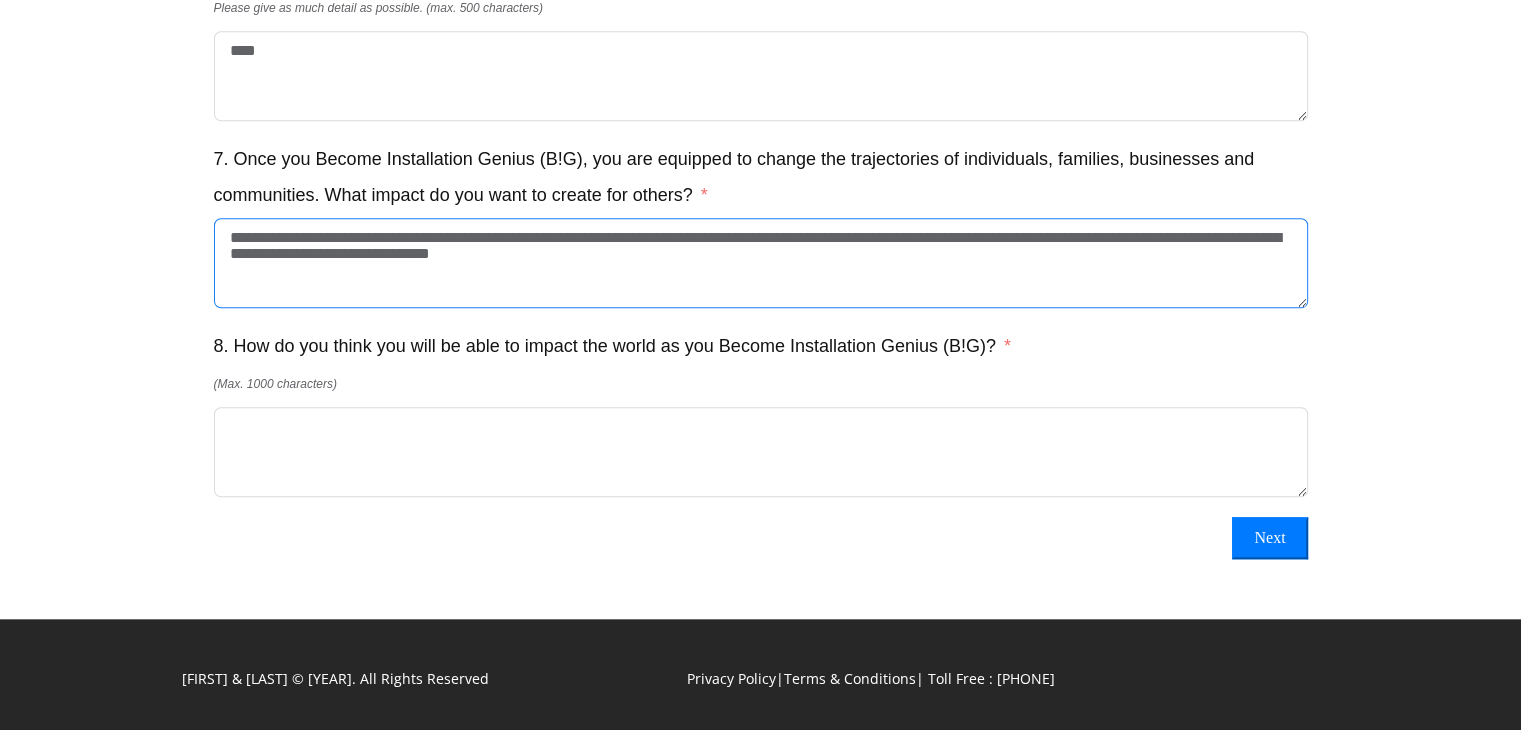 click on "**********" at bounding box center [761, 263] 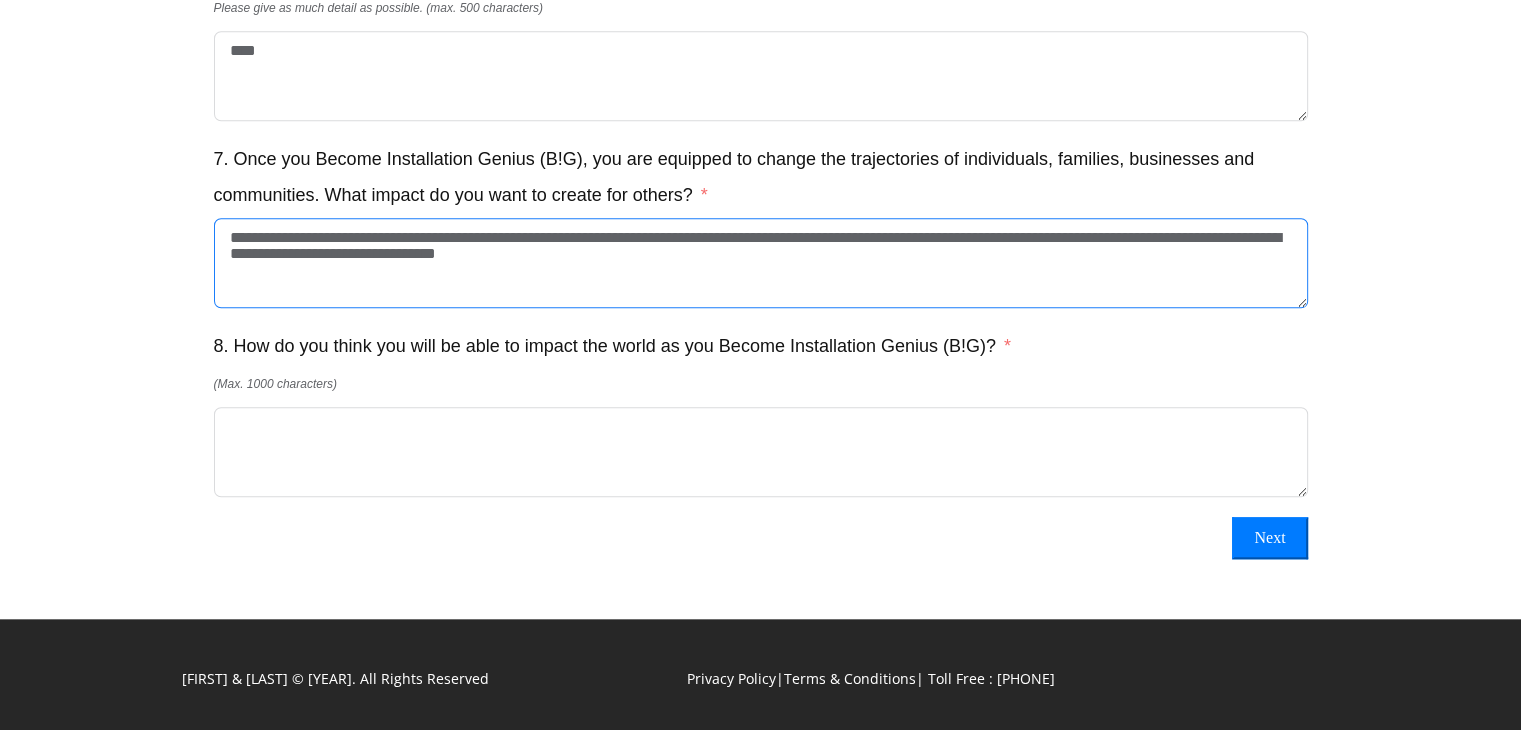 type on "**********" 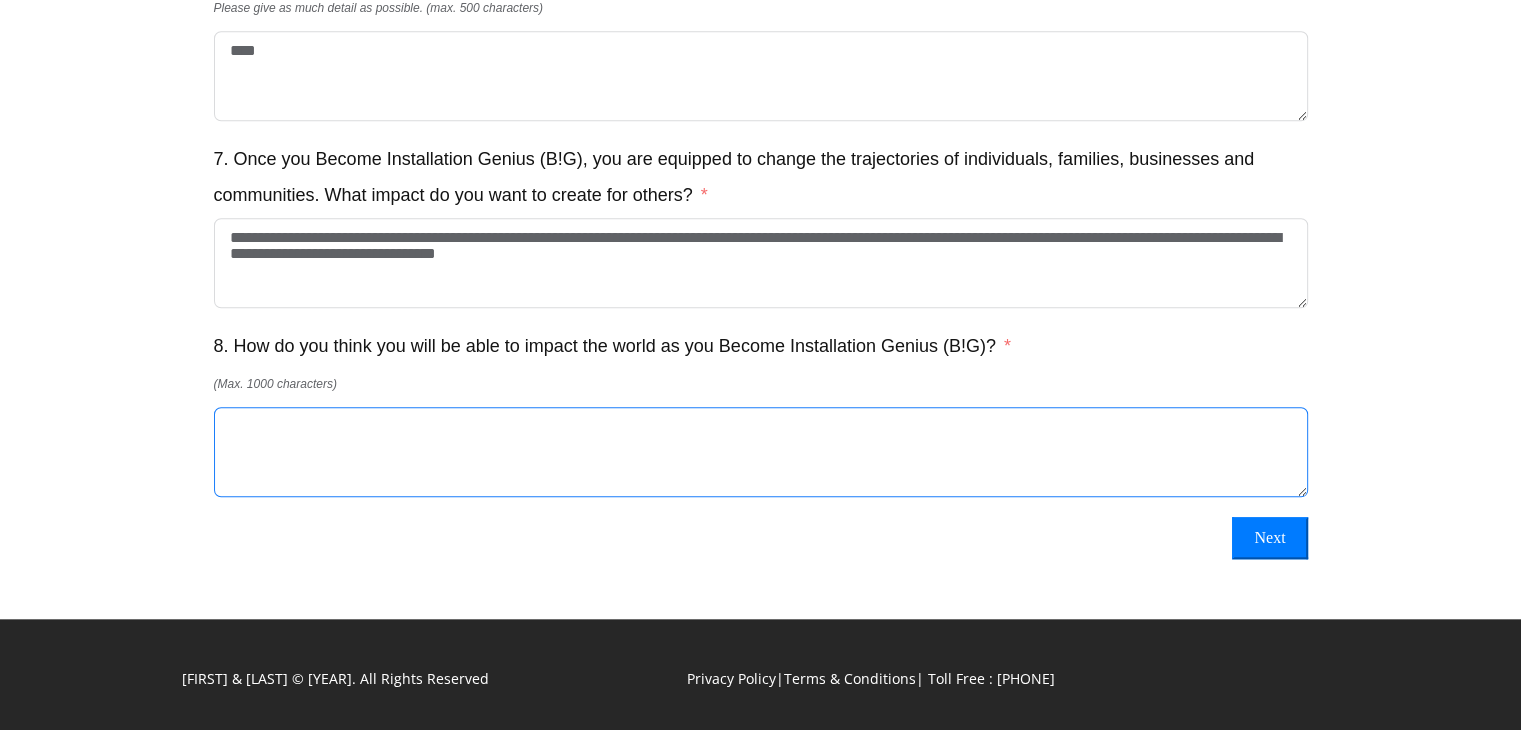 click on "8. How do you think you will be able to impact the world as you Become Installation Genius (B!G)?" at bounding box center (761, 452) 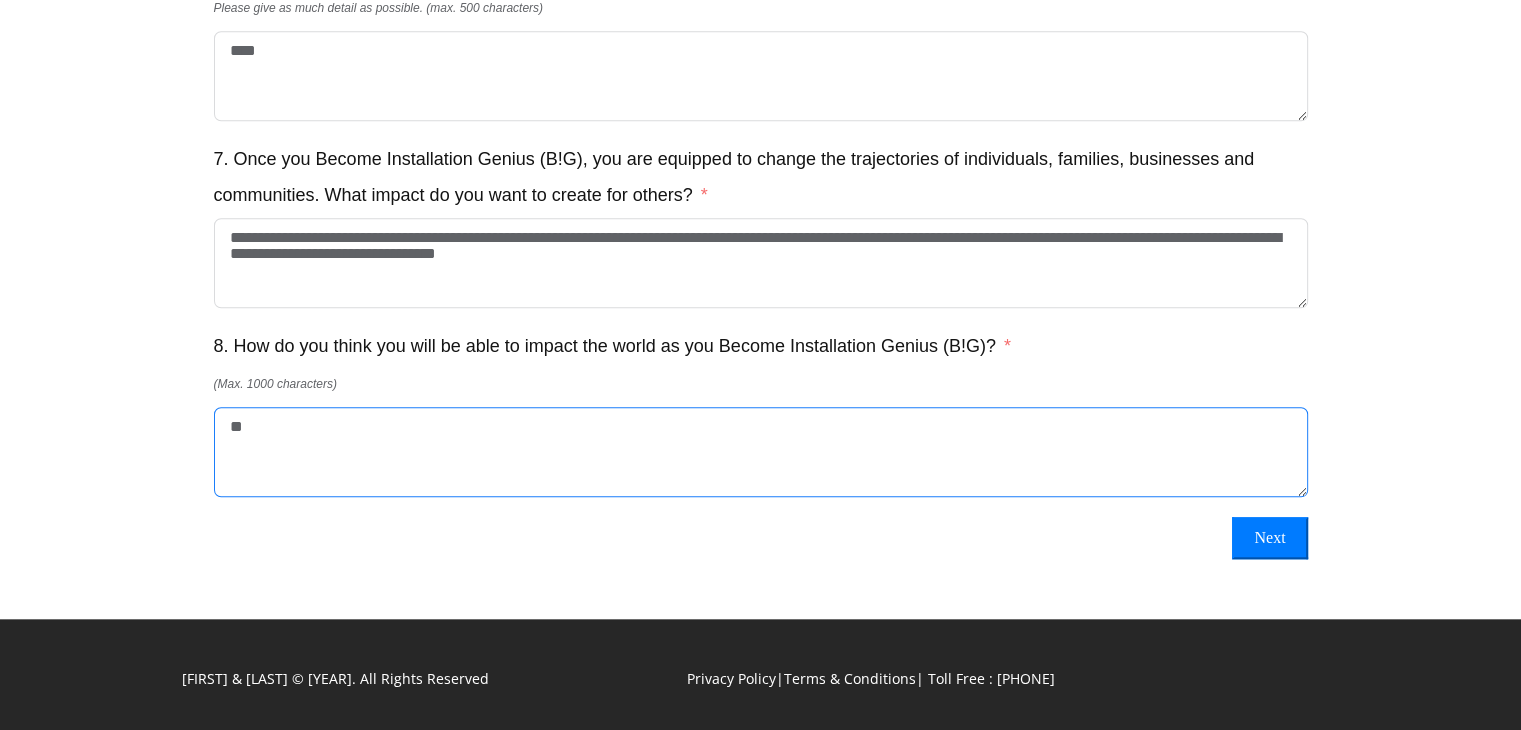 type on "*" 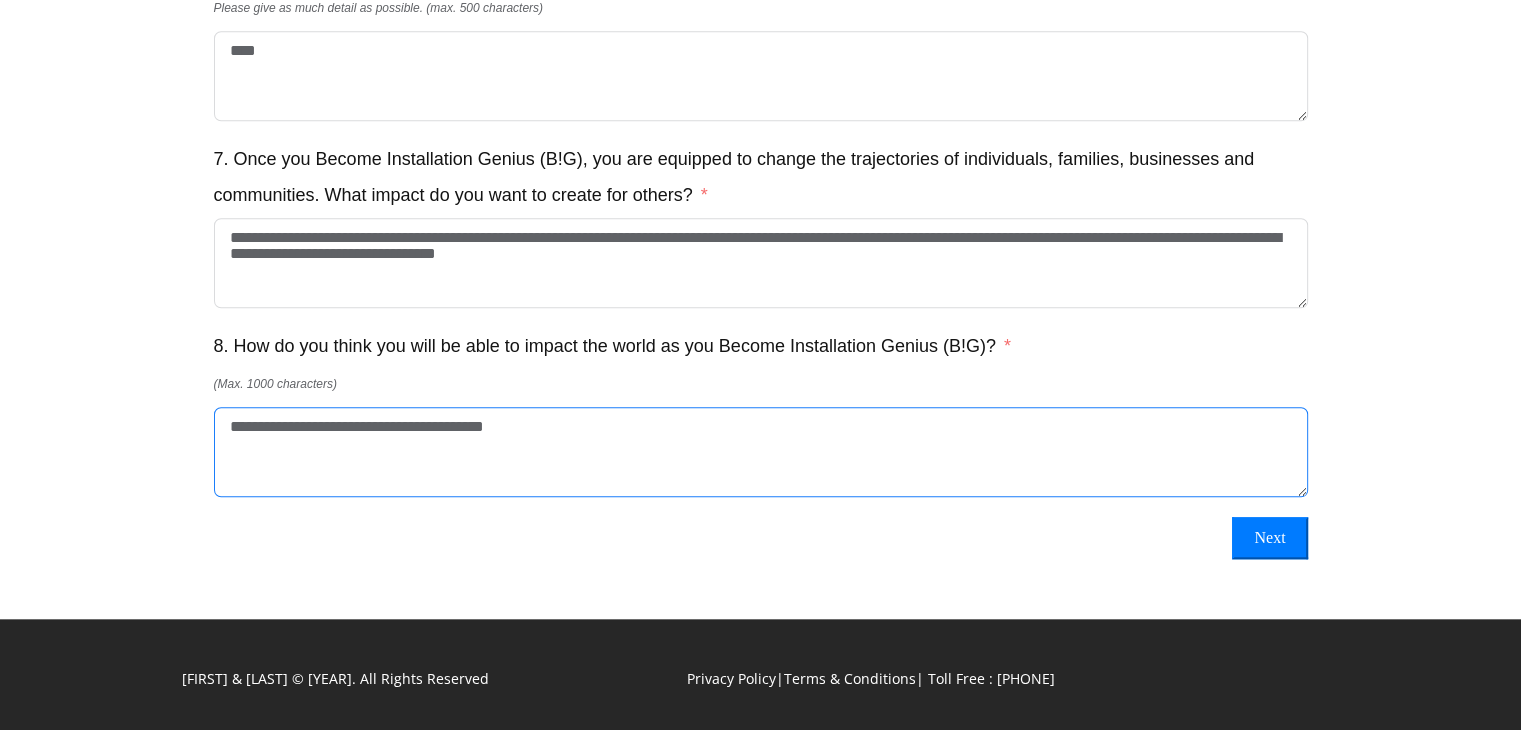 click on "**********" at bounding box center (761, 452) 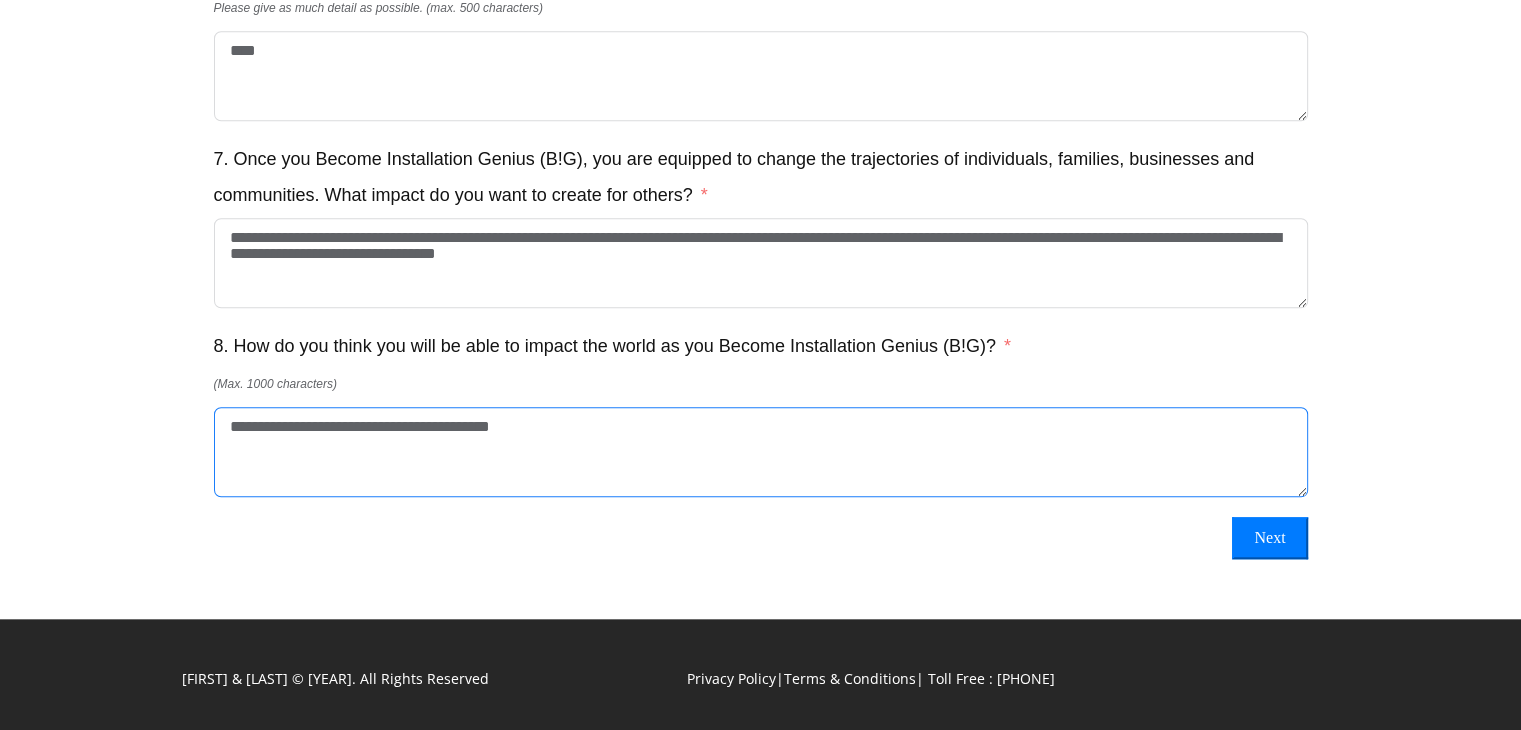 click on "**********" at bounding box center (761, 452) 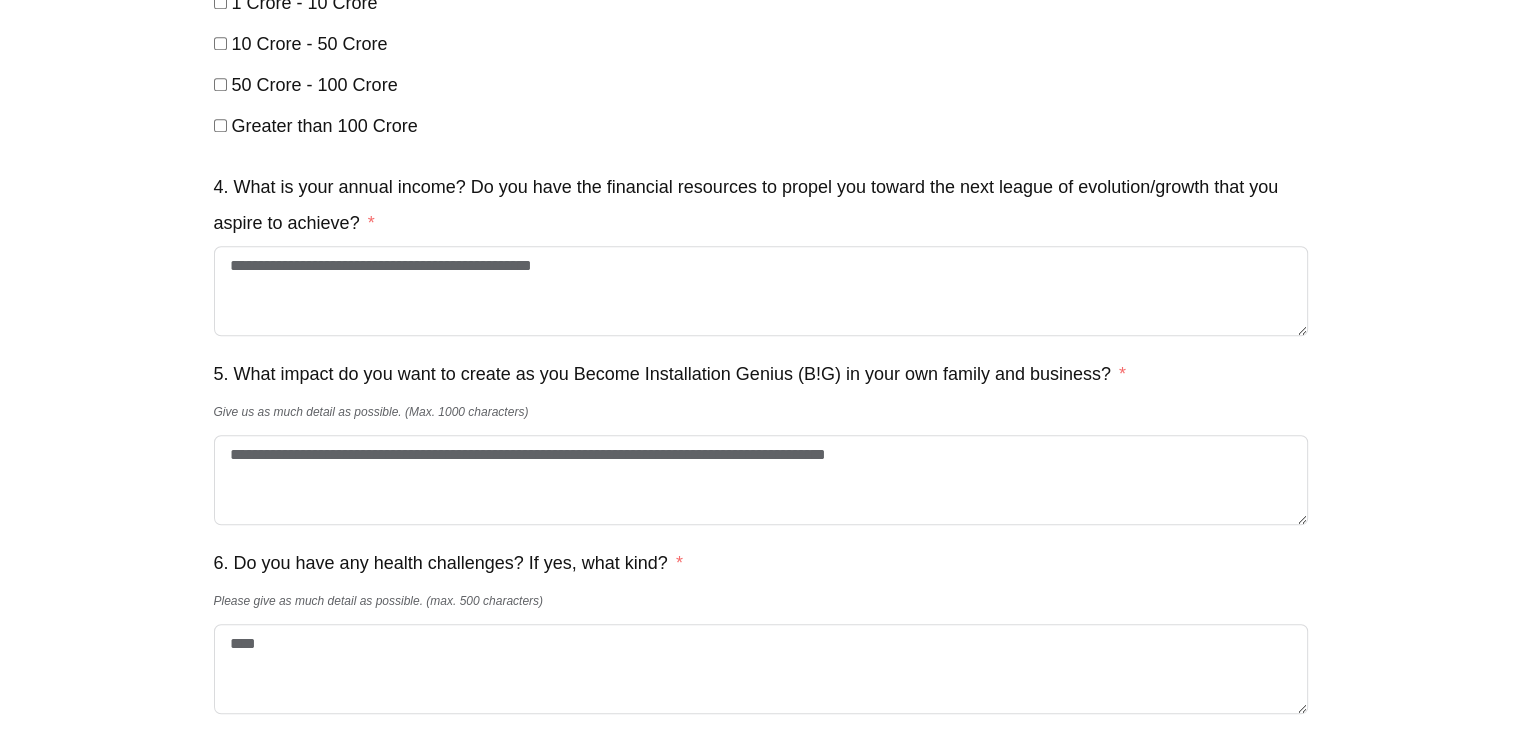 scroll, scrollTop: 1863, scrollLeft: 0, axis: vertical 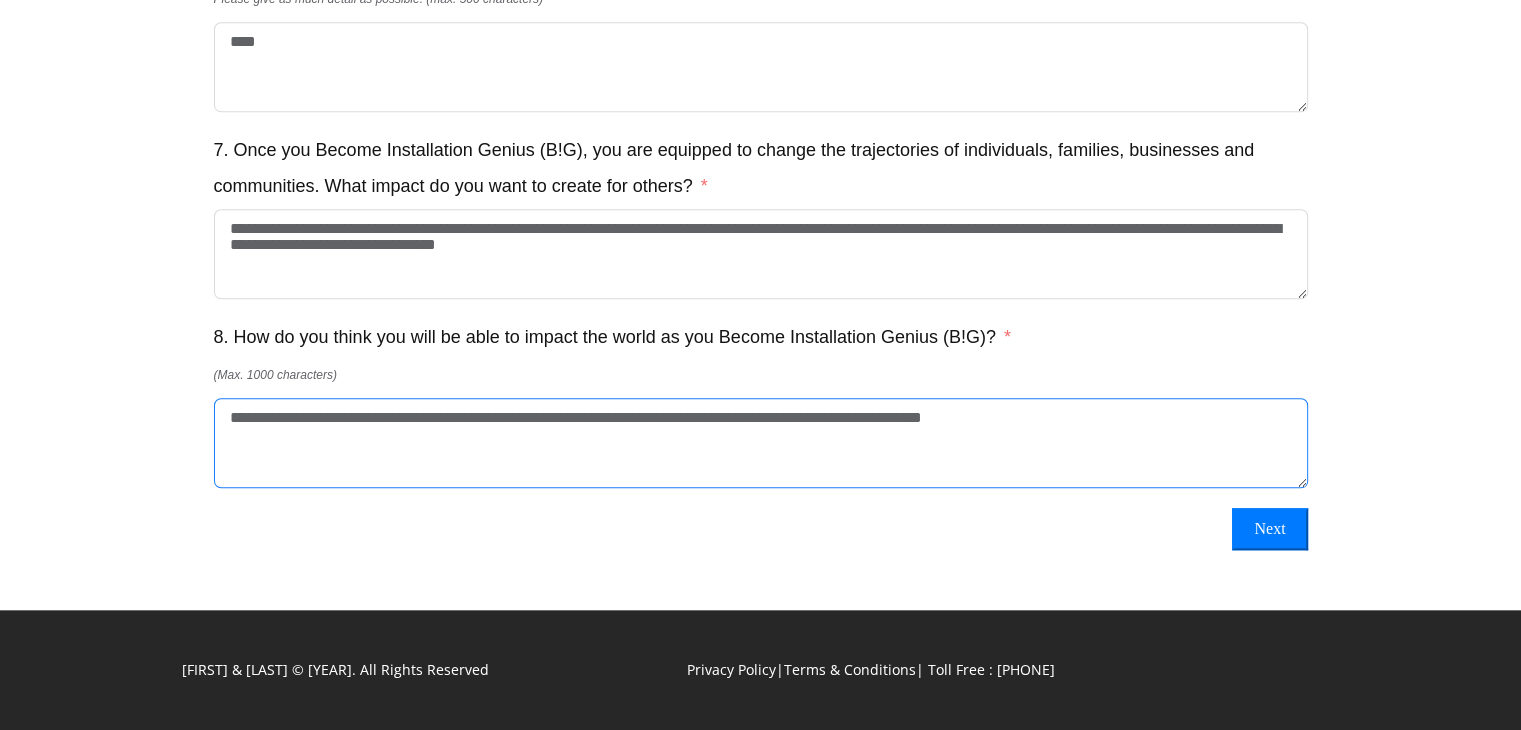 type on "**********" 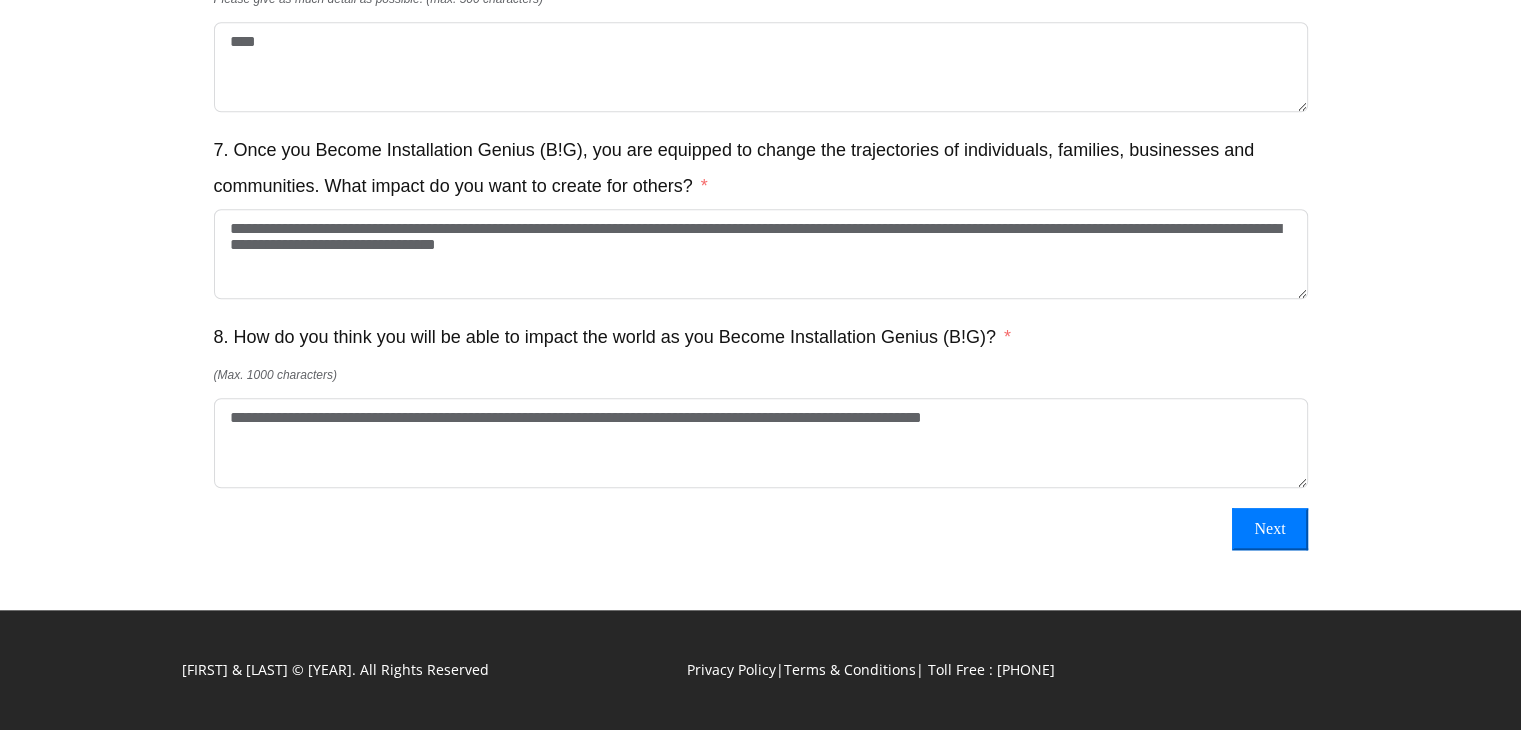 click on "Next" at bounding box center [1269, 529] 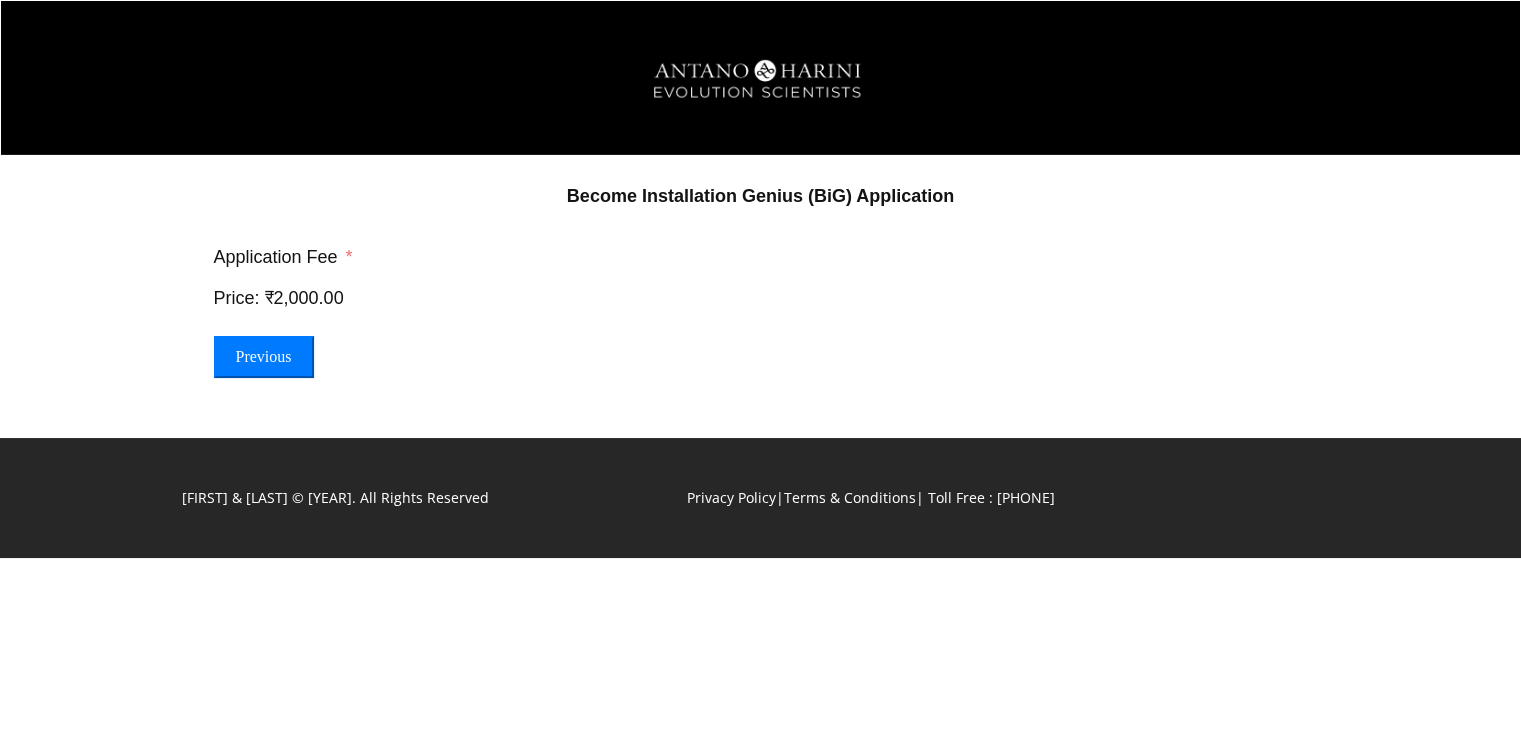scroll, scrollTop: 0, scrollLeft: 0, axis: both 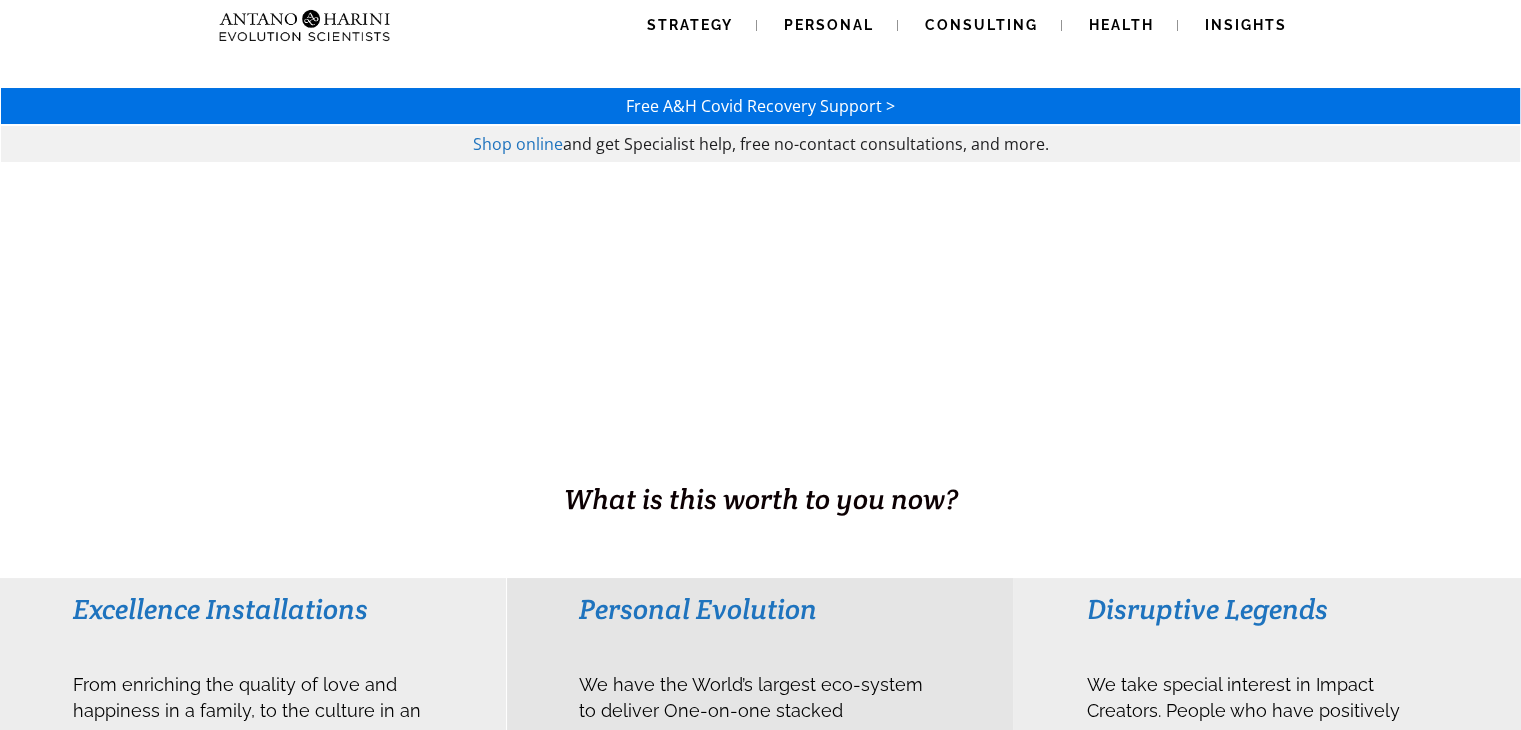 click on "and get Specialist help, free no-contact consultations, and more." at bounding box center [806, 144] 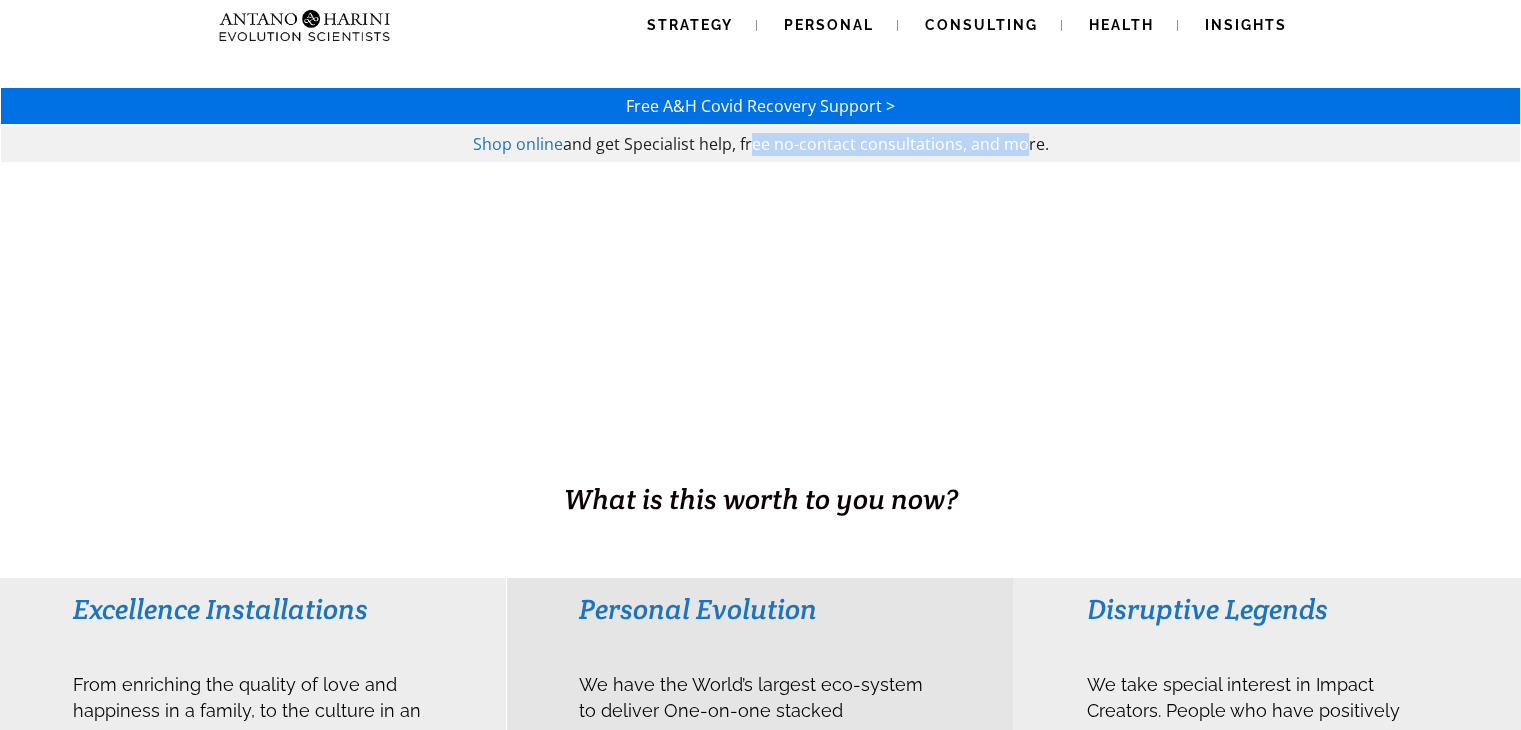 drag, startPoint x: 747, startPoint y: 141, endPoint x: 1020, endPoint y: 146, distance: 273.04578 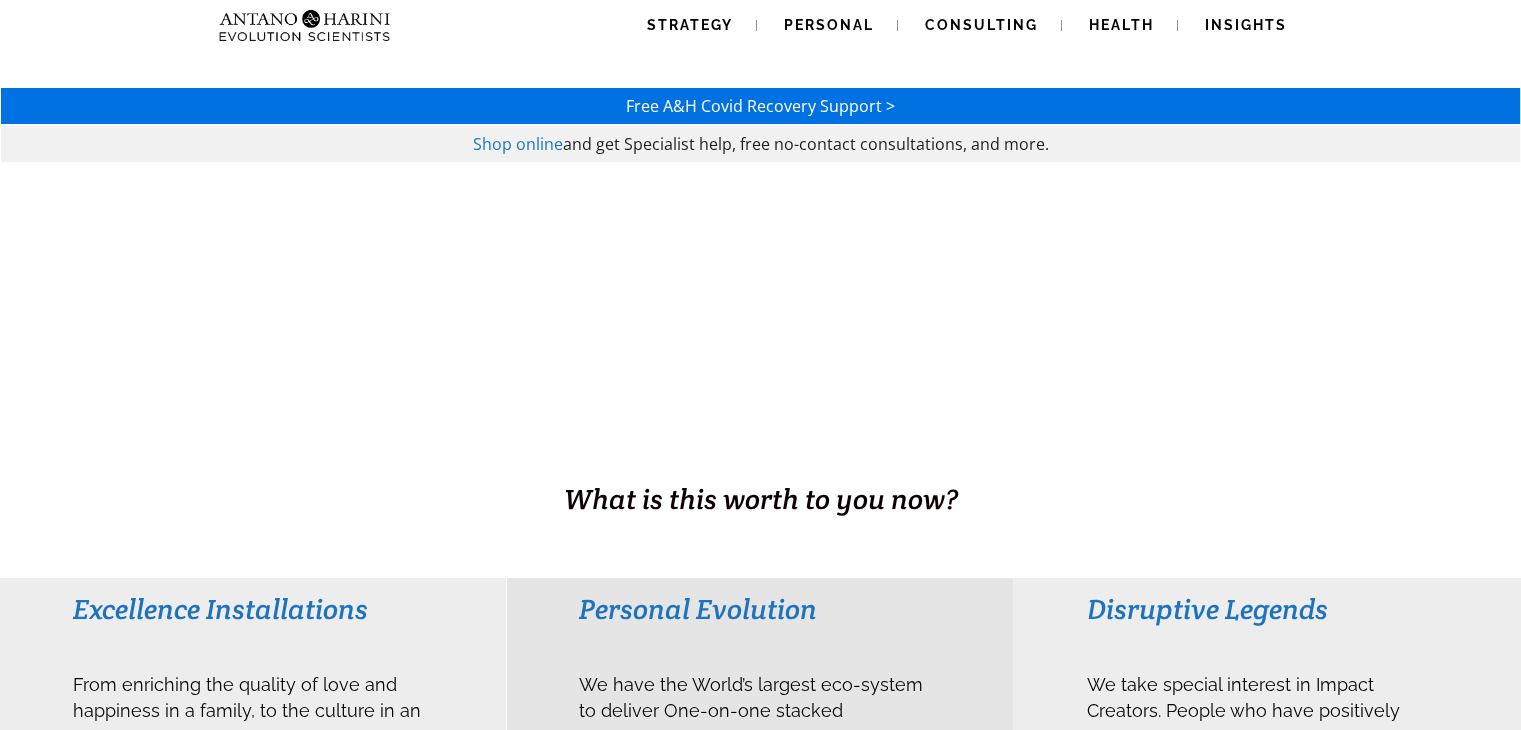 drag, startPoint x: 683, startPoint y: 406, endPoint x: 706, endPoint y: 189, distance: 218.21548 